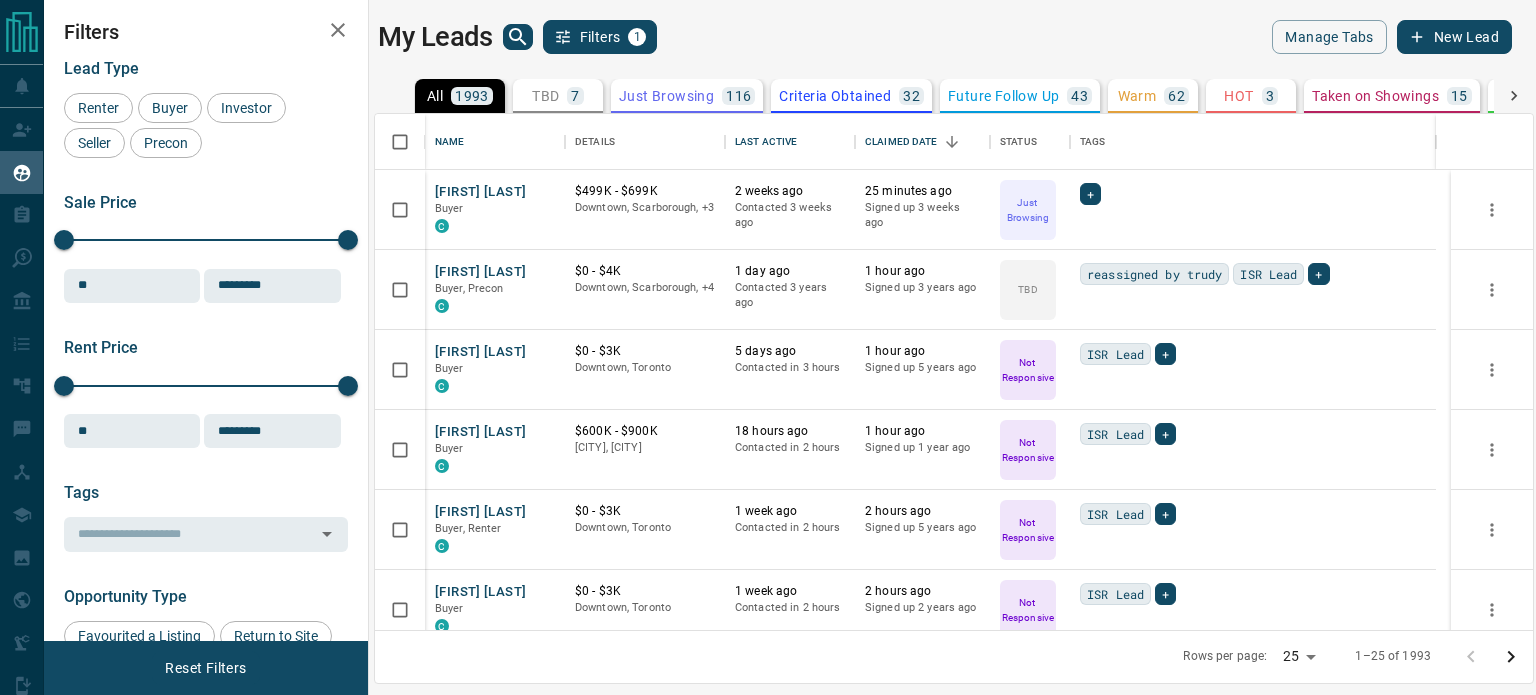 scroll, scrollTop: 0, scrollLeft: 0, axis: both 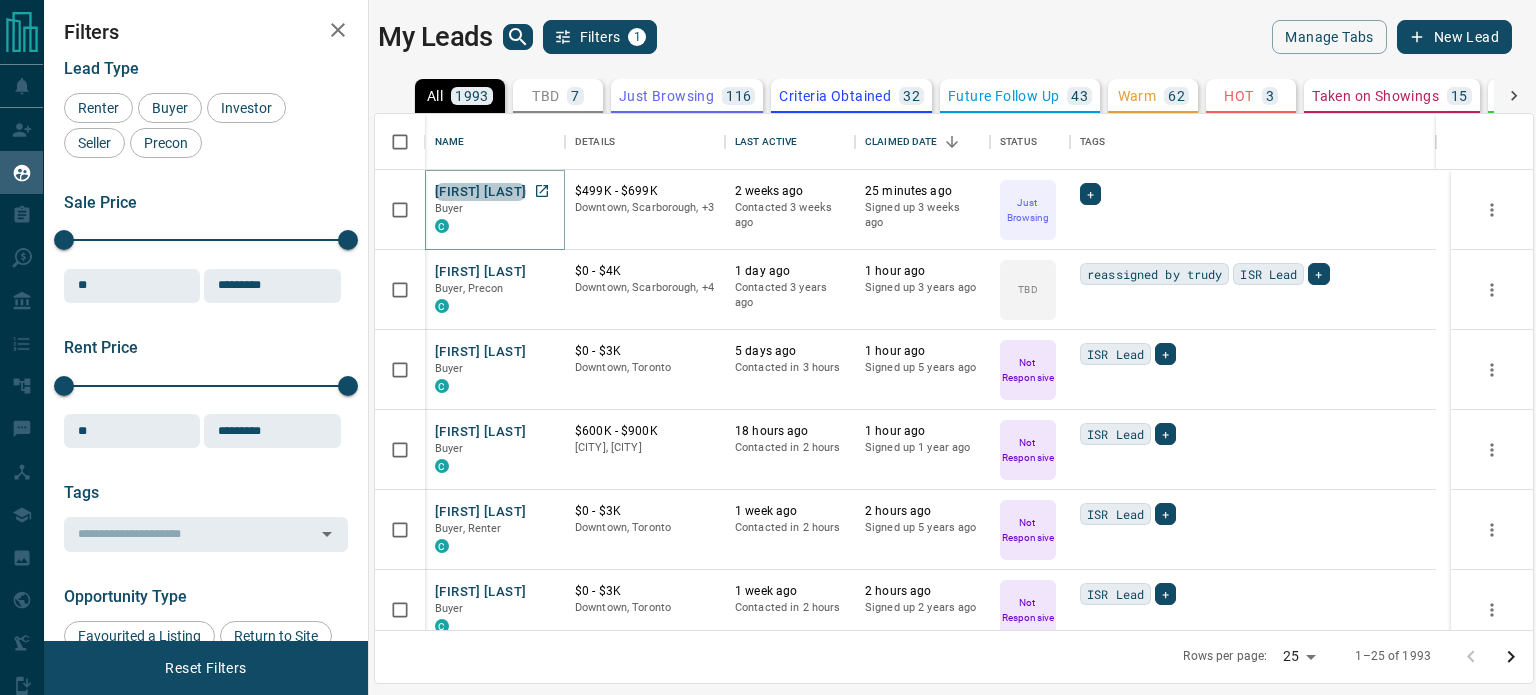 click on "[FIRST] [LAST]" at bounding box center (480, 192) 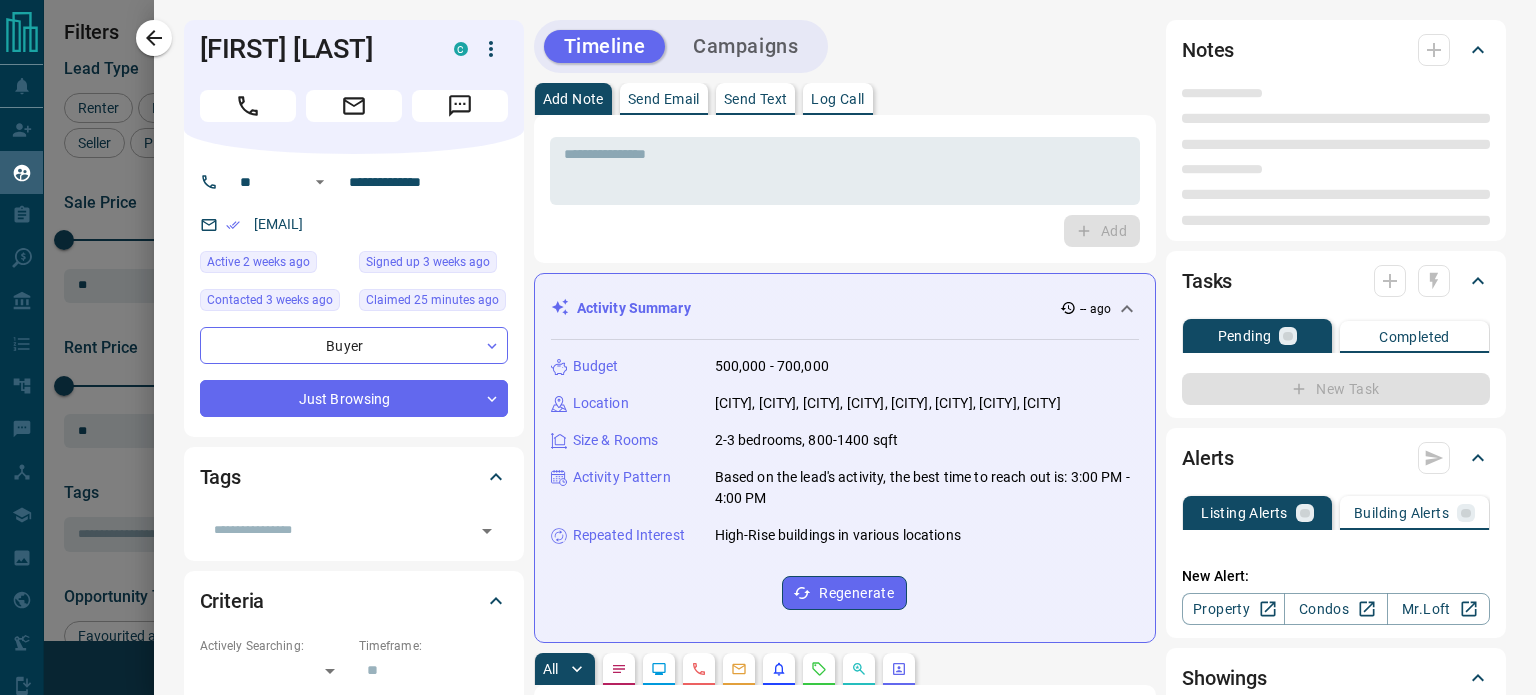 type on "**" 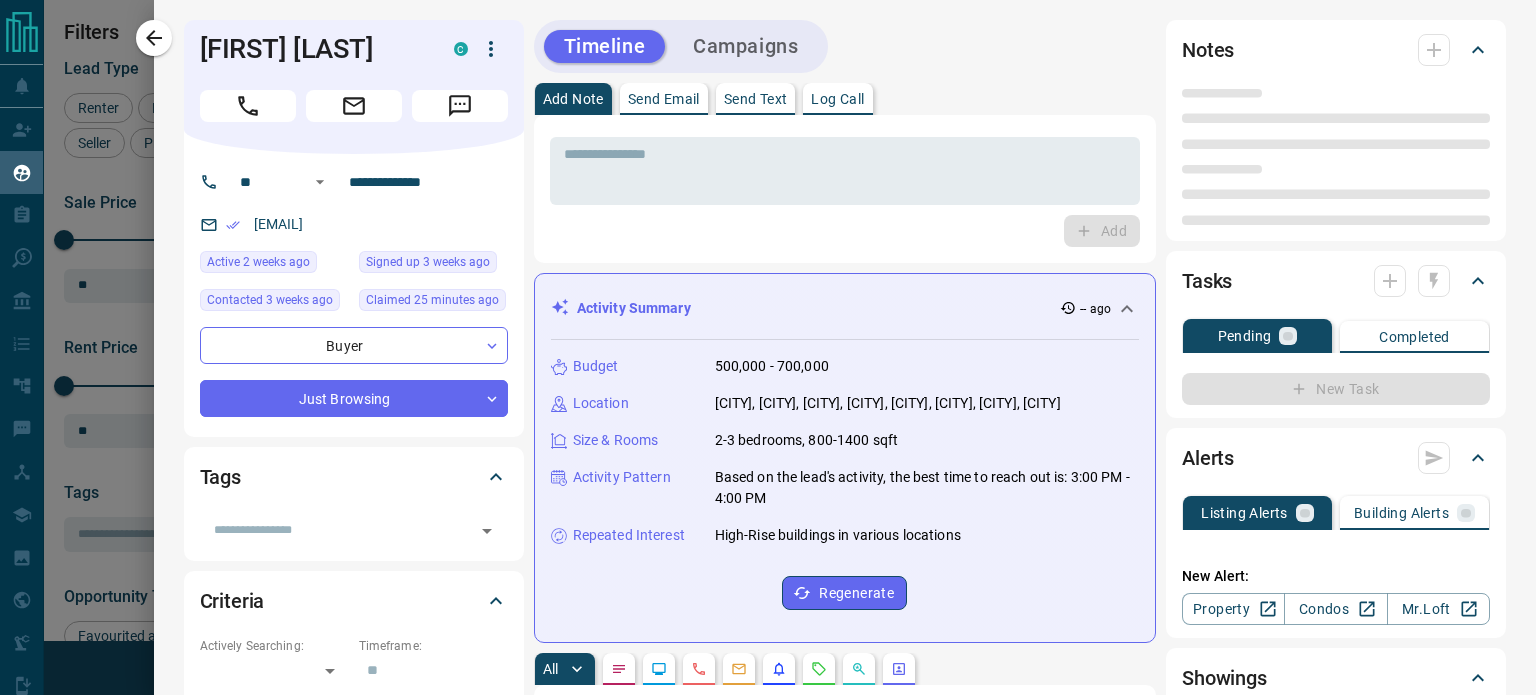 type on "**********" 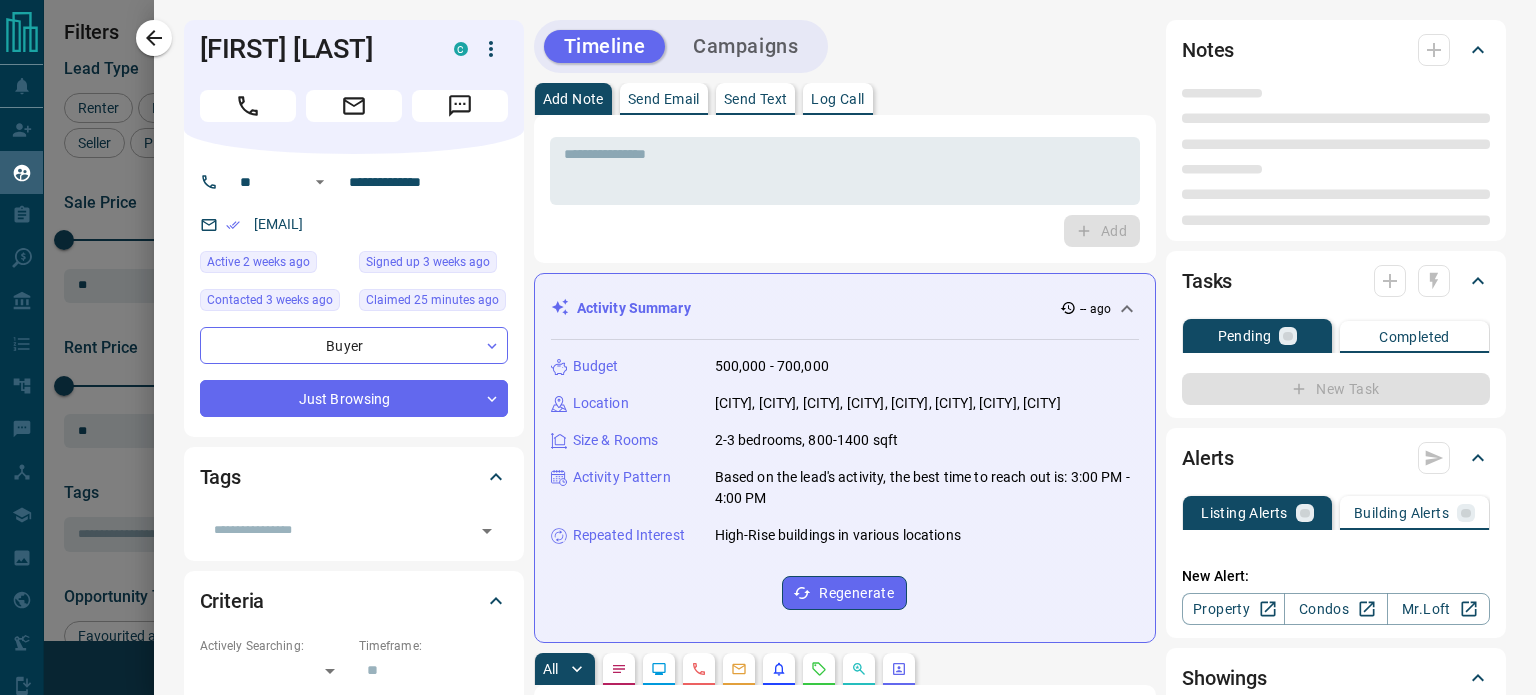 type on "**********" 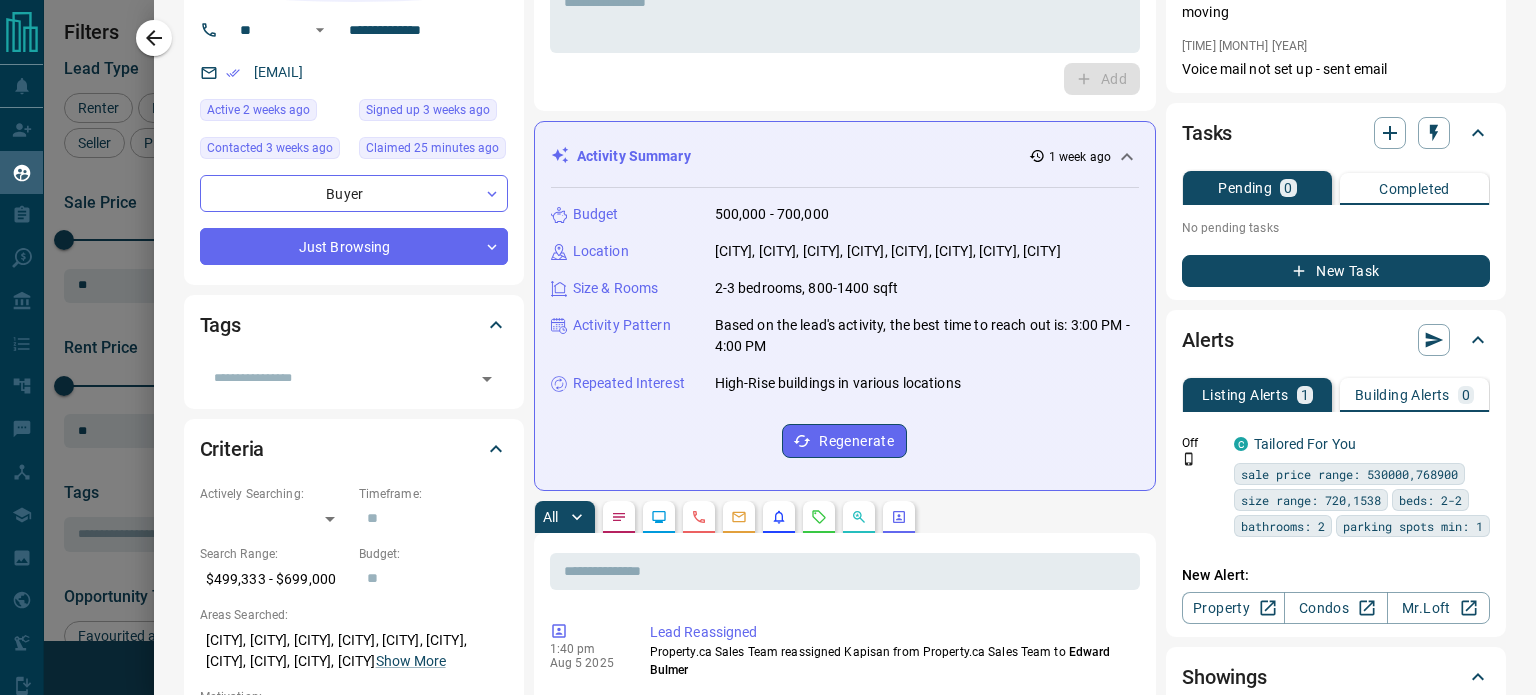 scroll, scrollTop: 0, scrollLeft: 0, axis: both 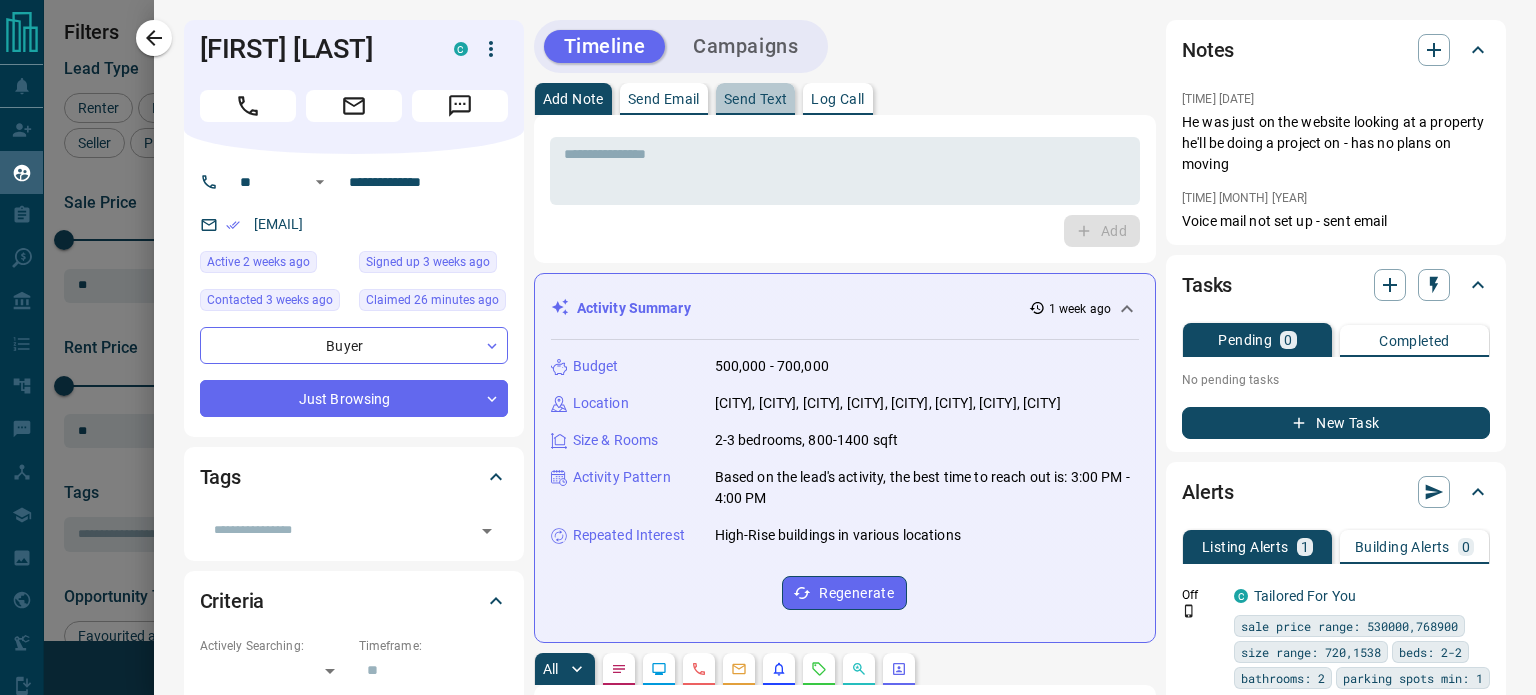 click on "Send Text" at bounding box center (756, 99) 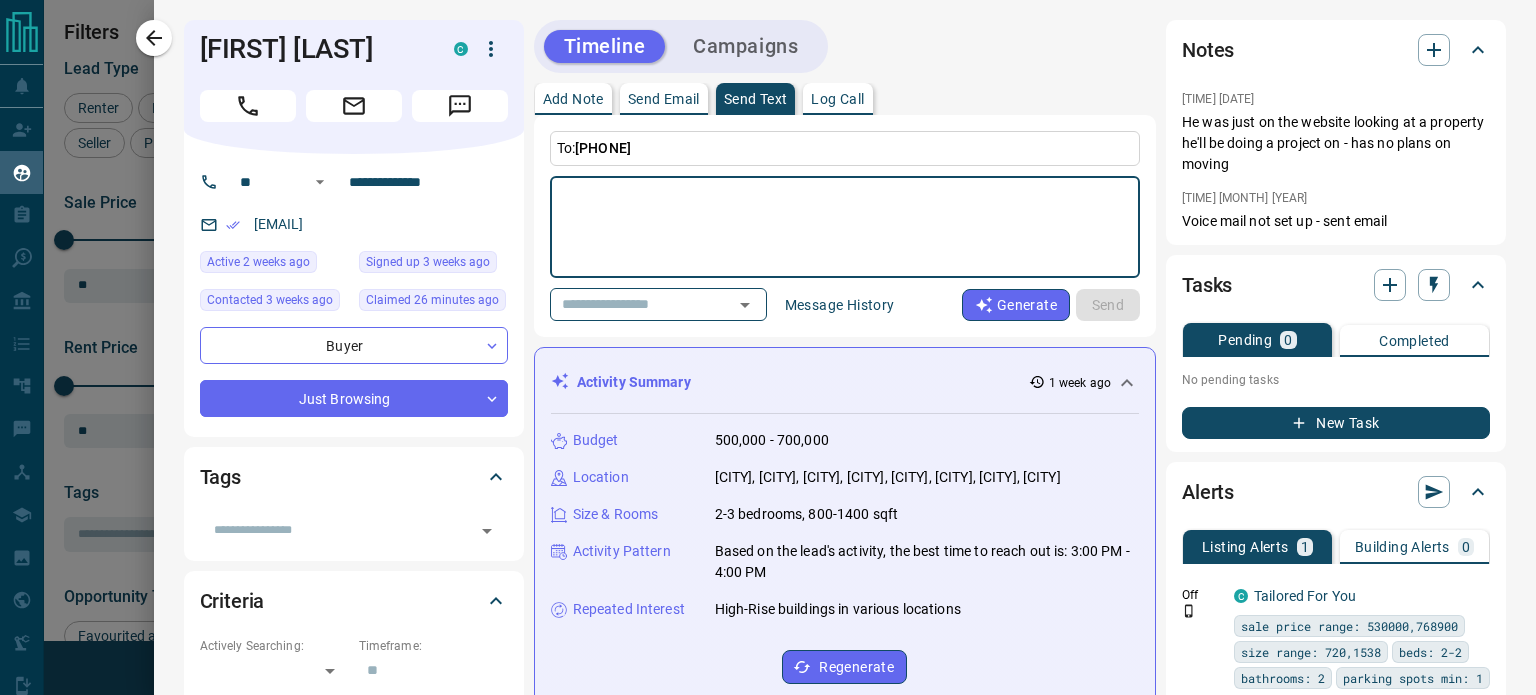 click at bounding box center [845, 227] 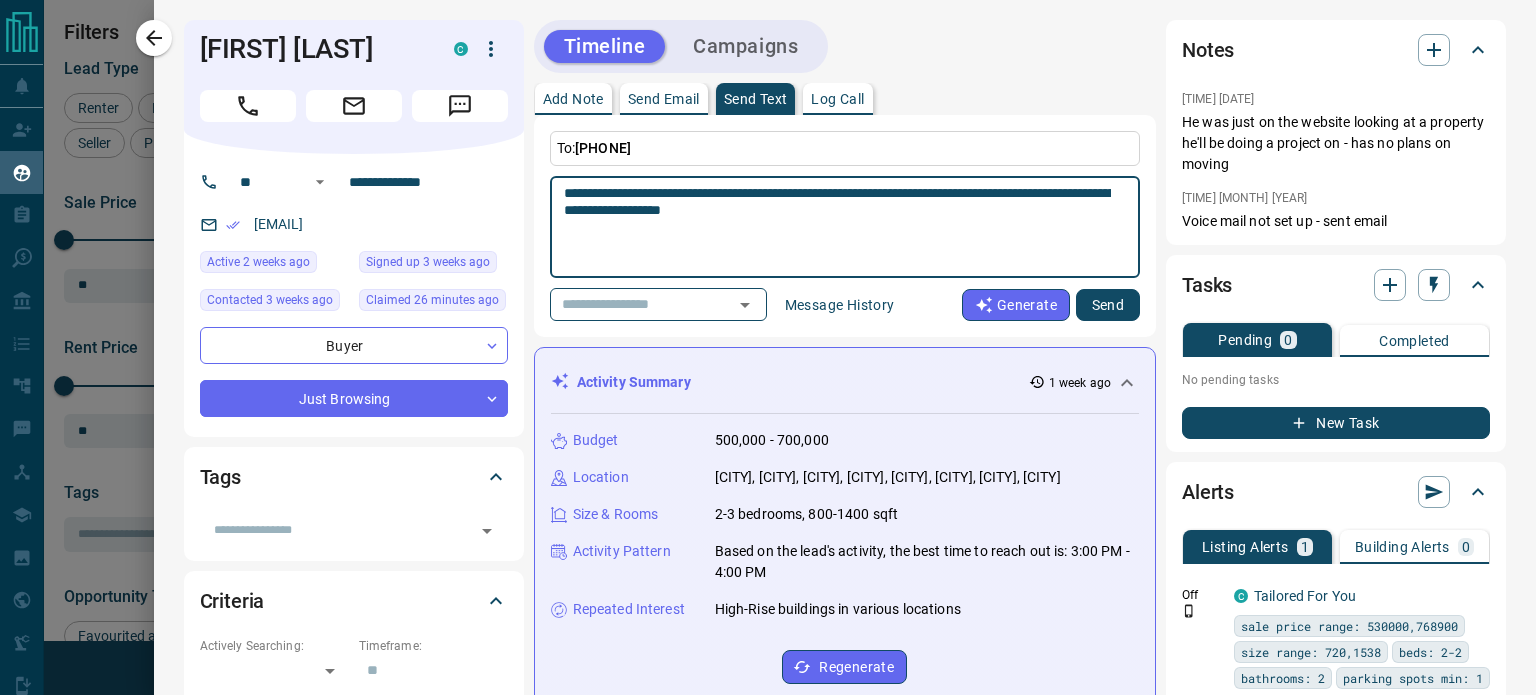 type on "**********" 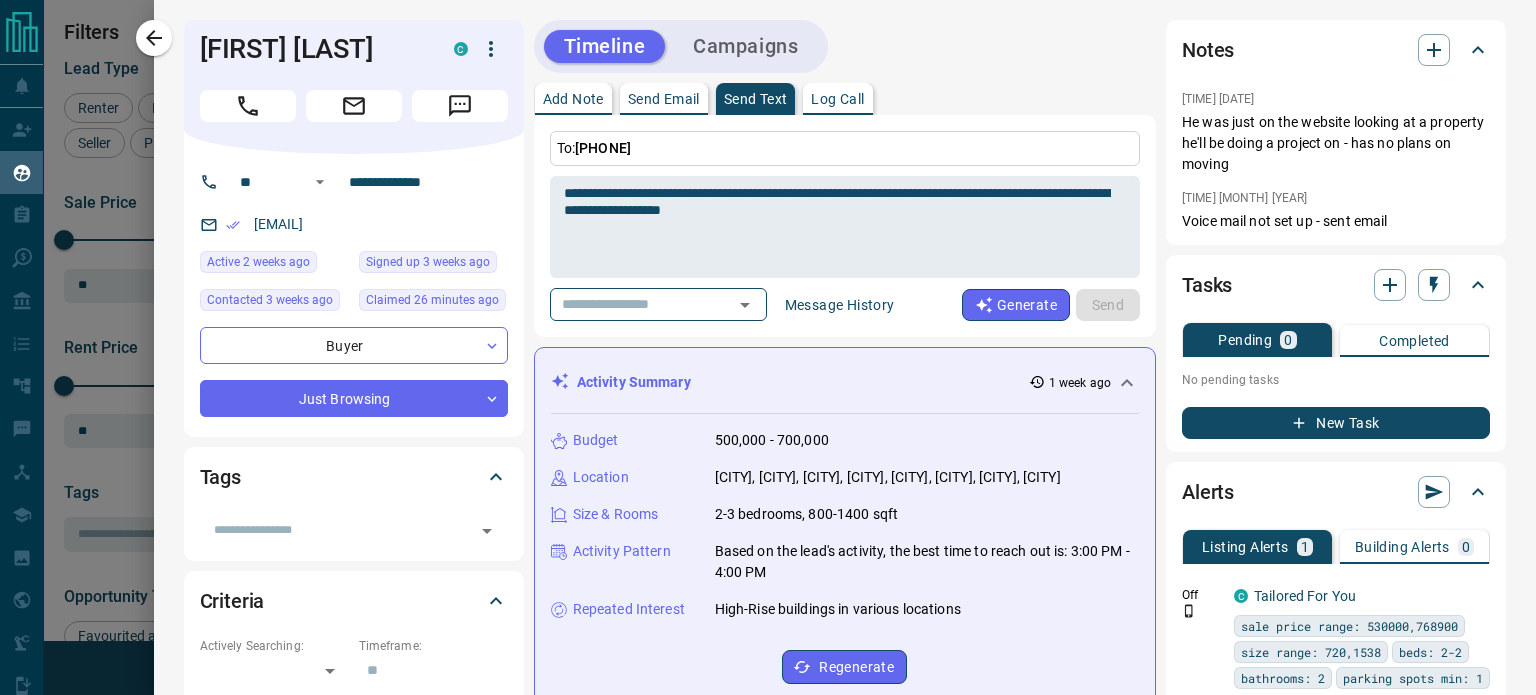 type 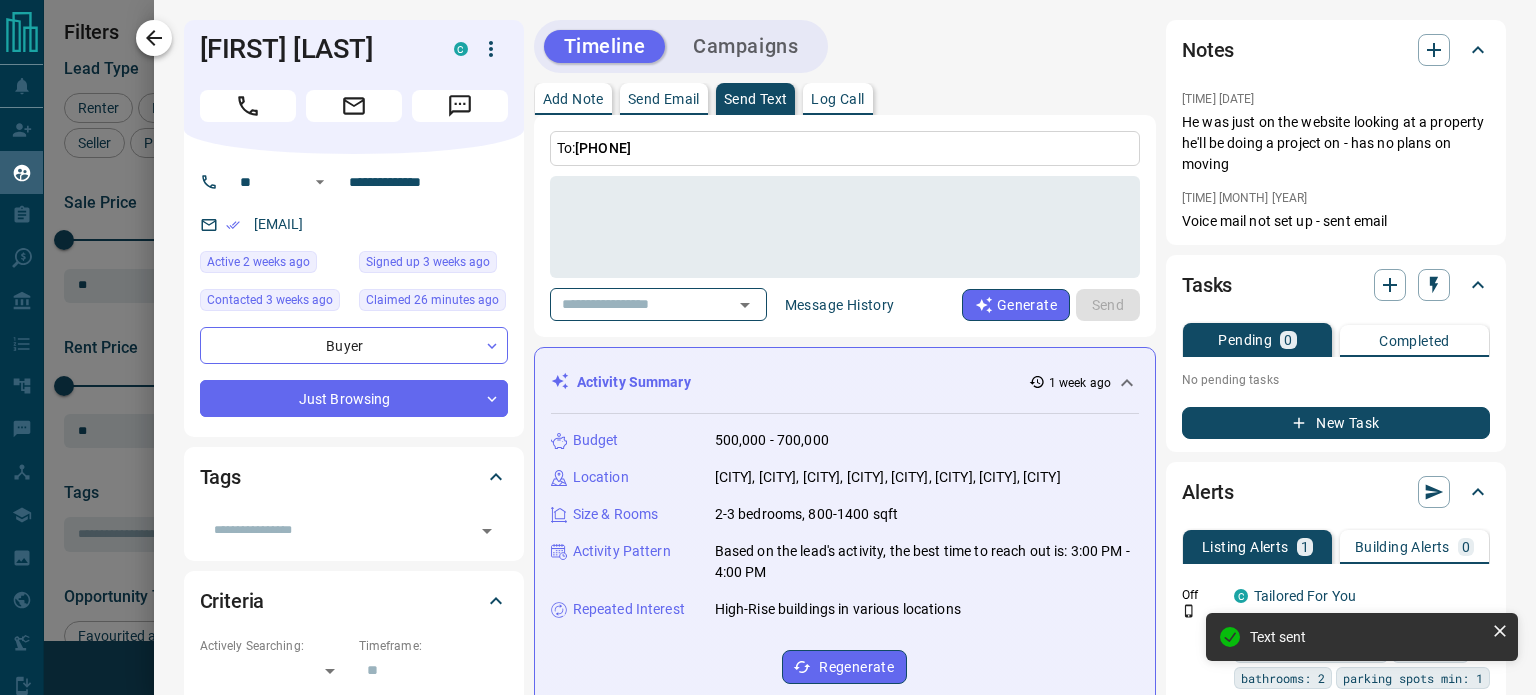 click at bounding box center [154, 38] 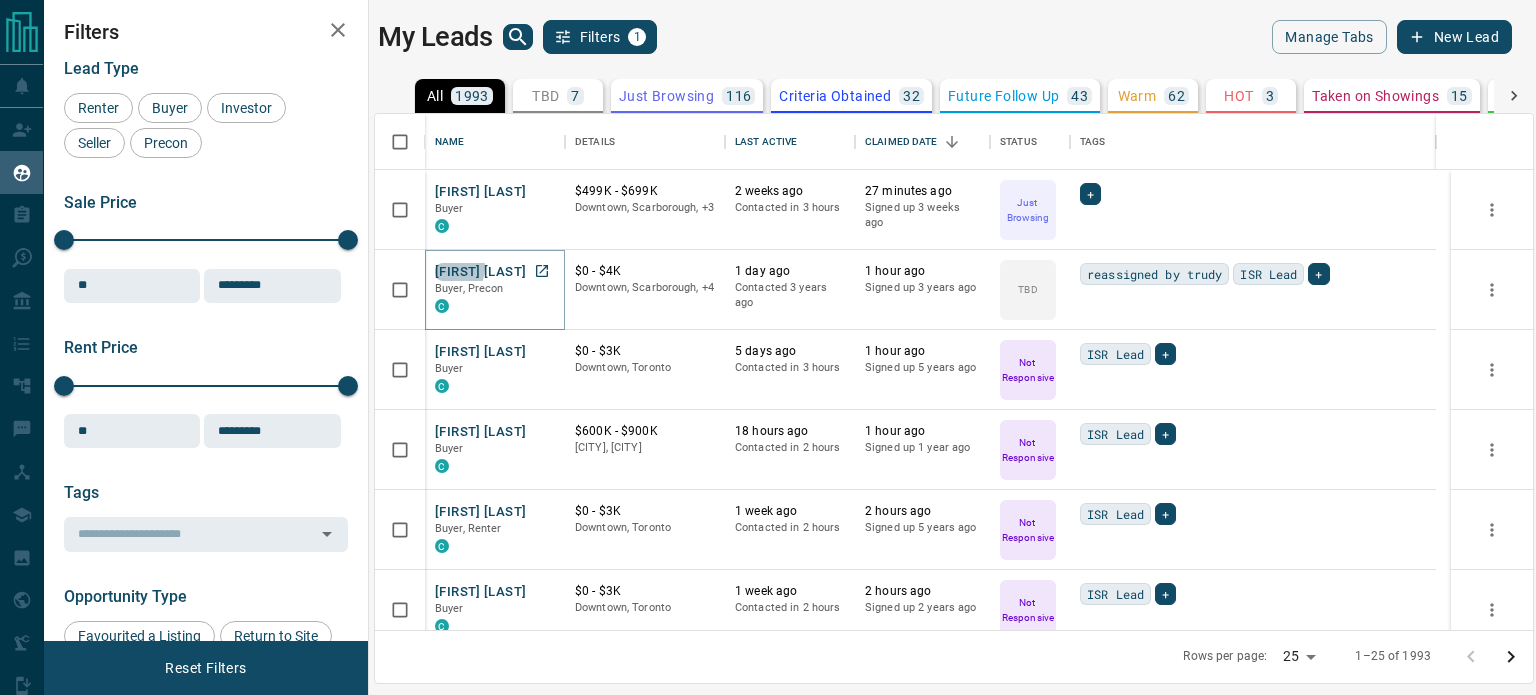 click on "[FIRST] [LAST]" at bounding box center [480, 272] 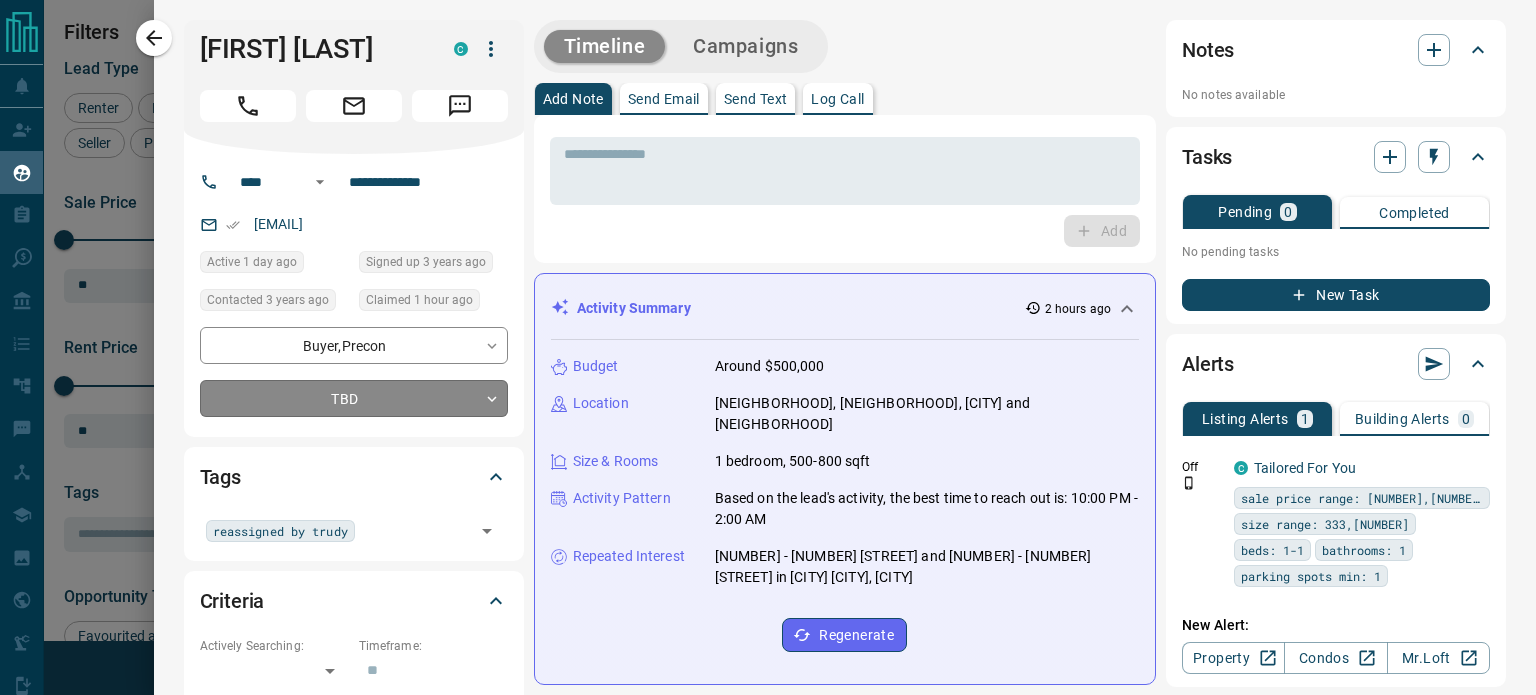 click on "Lead Transfers Claim Leads My Leads Tasks Opportunities Deals Campaigns Automations Messages Broker Bay Training Media Services Agent Resources Precon Worksheet Mobile Apps Disclosure Logout My Leads Filters 1 Manage Tabs New Lead All 1993 TBD 7 Do Not Contact - Not Responsive 1184 Bogus 14 Just Browsing 116 Criteria Obtained 32 Future Follow Up 43 Warm 62 HOT 3 Taken on Showings 15 Submitted Offer 2 Client 515 Name Details Last Active Claimed Date Status Tags [LAST] [LAST] Buyer C $499K - $699K Downtown, Scarborough, +3 2 weeks ago Contacted in 3 hours 27 minutes ago Signed up 3 weeks ago Just Browsing + La Mag Buyer, Precon C $0 - $4K Downtown, Scarborough, +4 1 day ago Contacted 3 years ago 1 hour ago Signed up 3 years ago TBD reassigned by trudy ISR Lead + [FIRST] [LAST] Buyer C $0 - $3K Downtown, Toronto 5 days ago Contacted in 3 hours 1 hour ago Signed up 5 years ago Not Responsive ISR Lead + [FIRST] [LAST] Buyer C $600K - $900K Downtown, Richmond Hill 18 hours ago Contacted in 2 hours 1 hour ago Not Responsive" at bounding box center [768, 335] 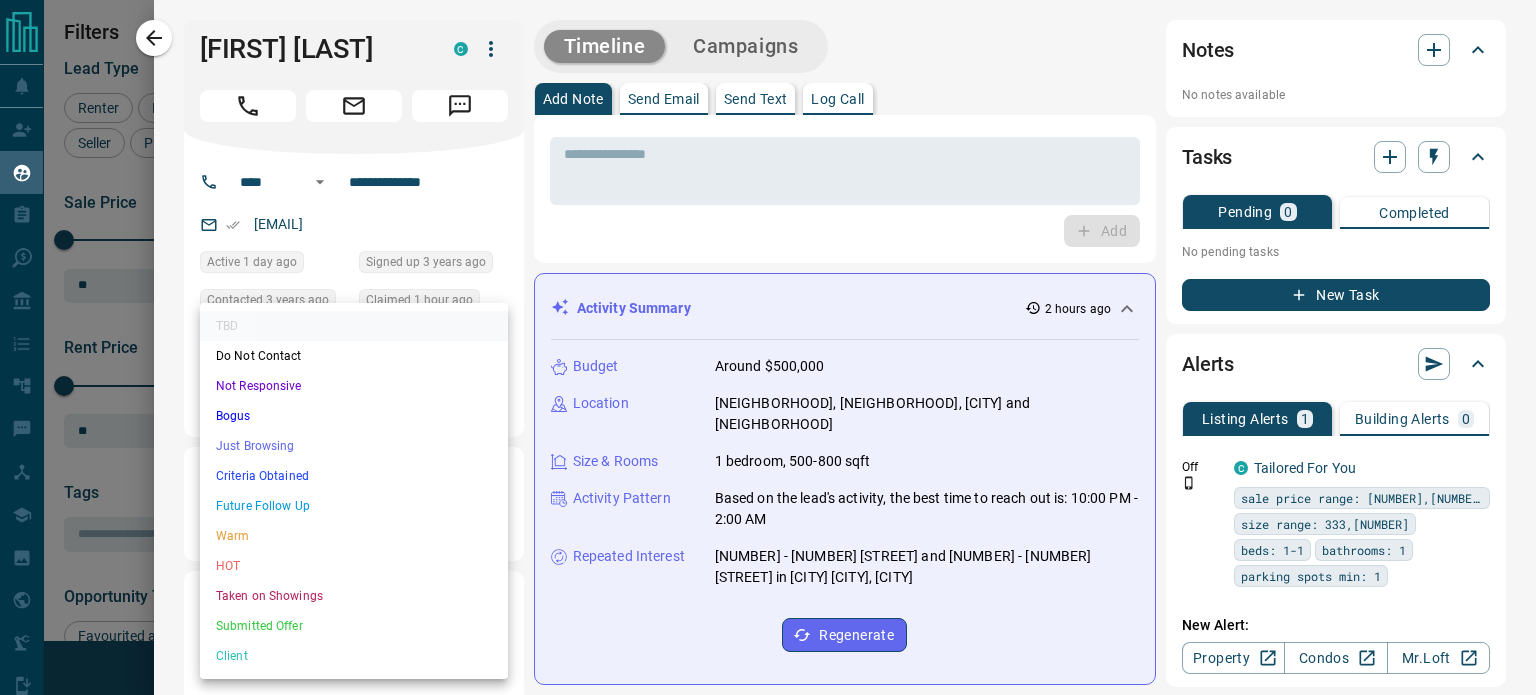 click on "Not Responsive" at bounding box center (354, 386) 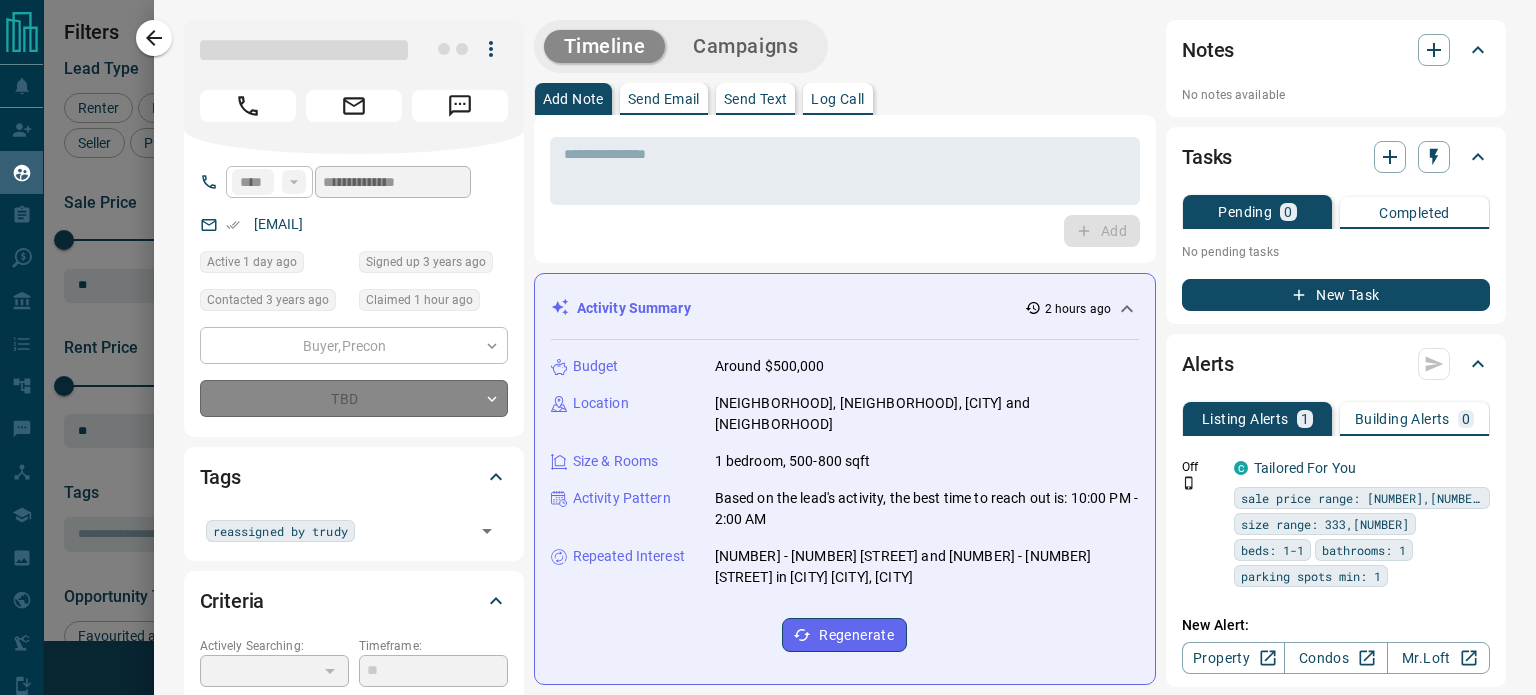 type on "*" 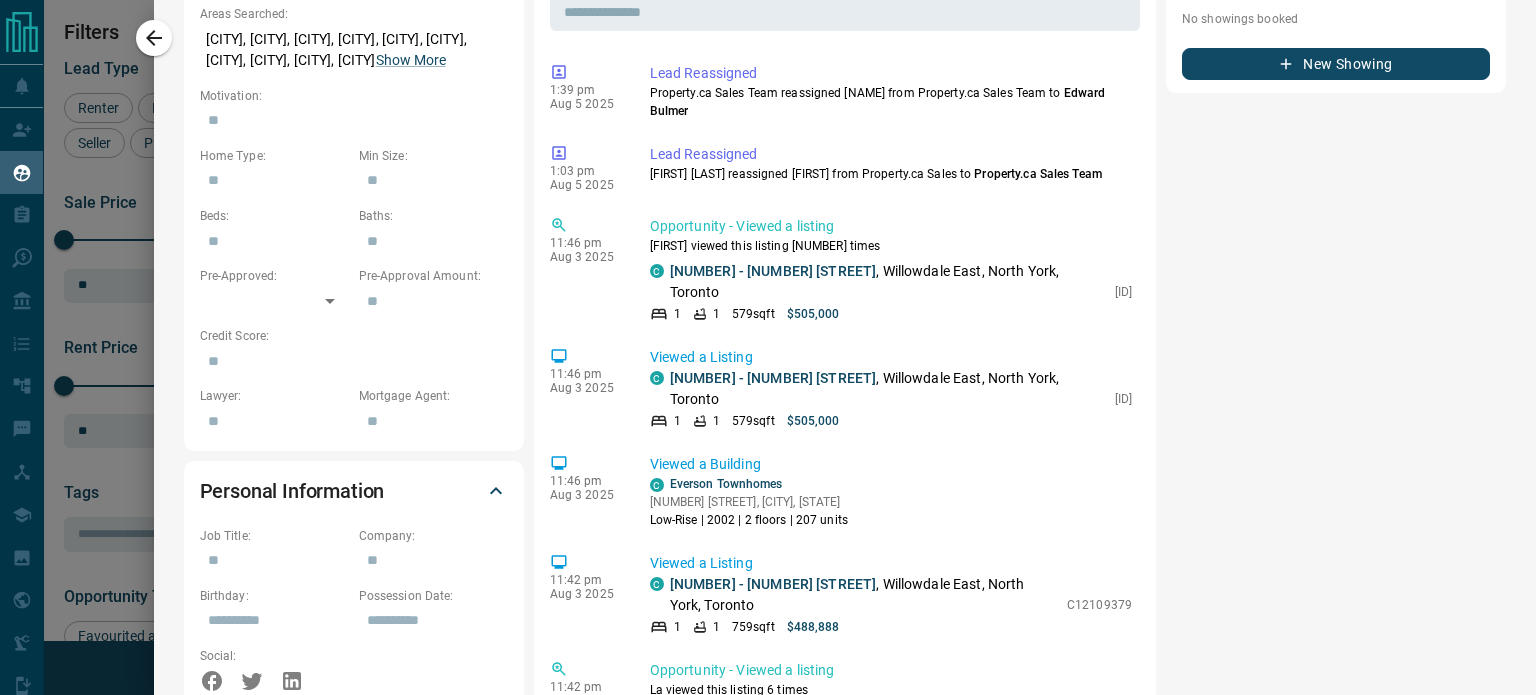 scroll, scrollTop: 720, scrollLeft: 0, axis: vertical 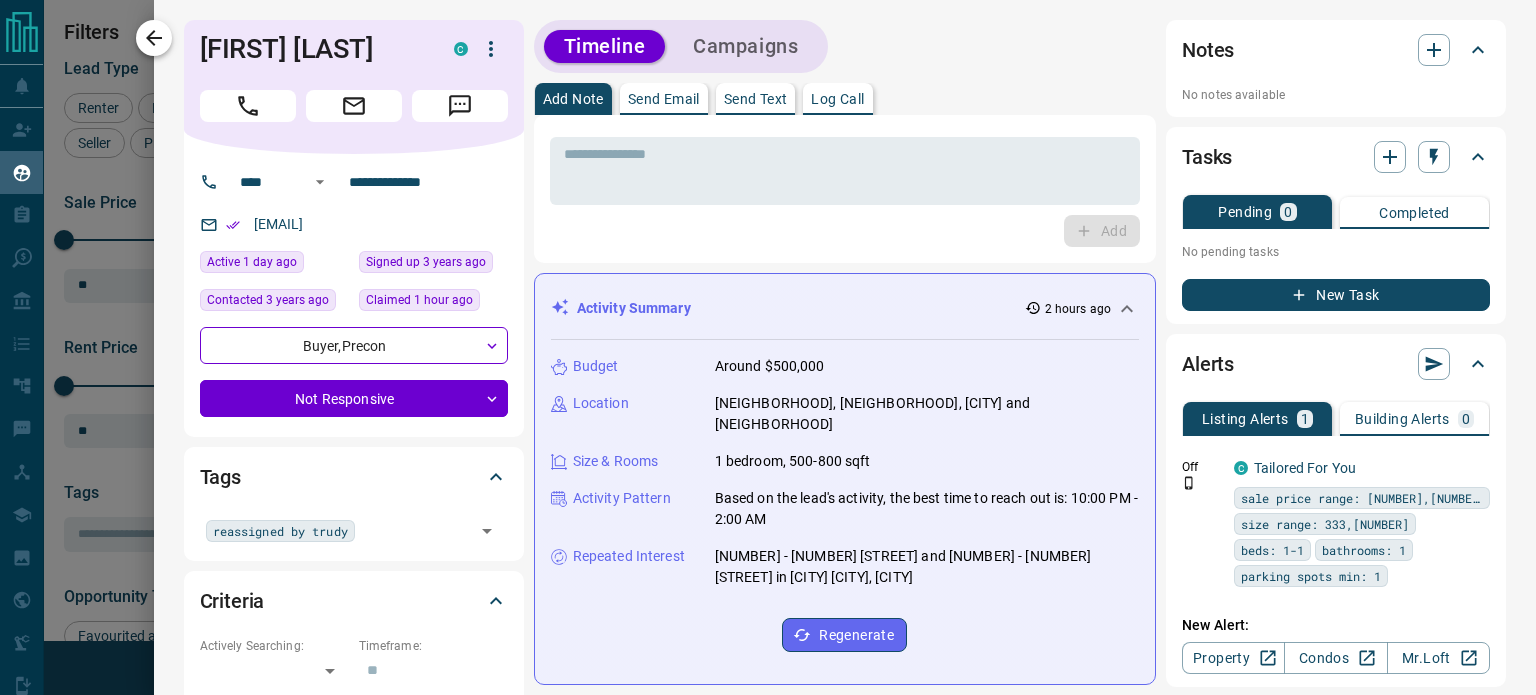 click 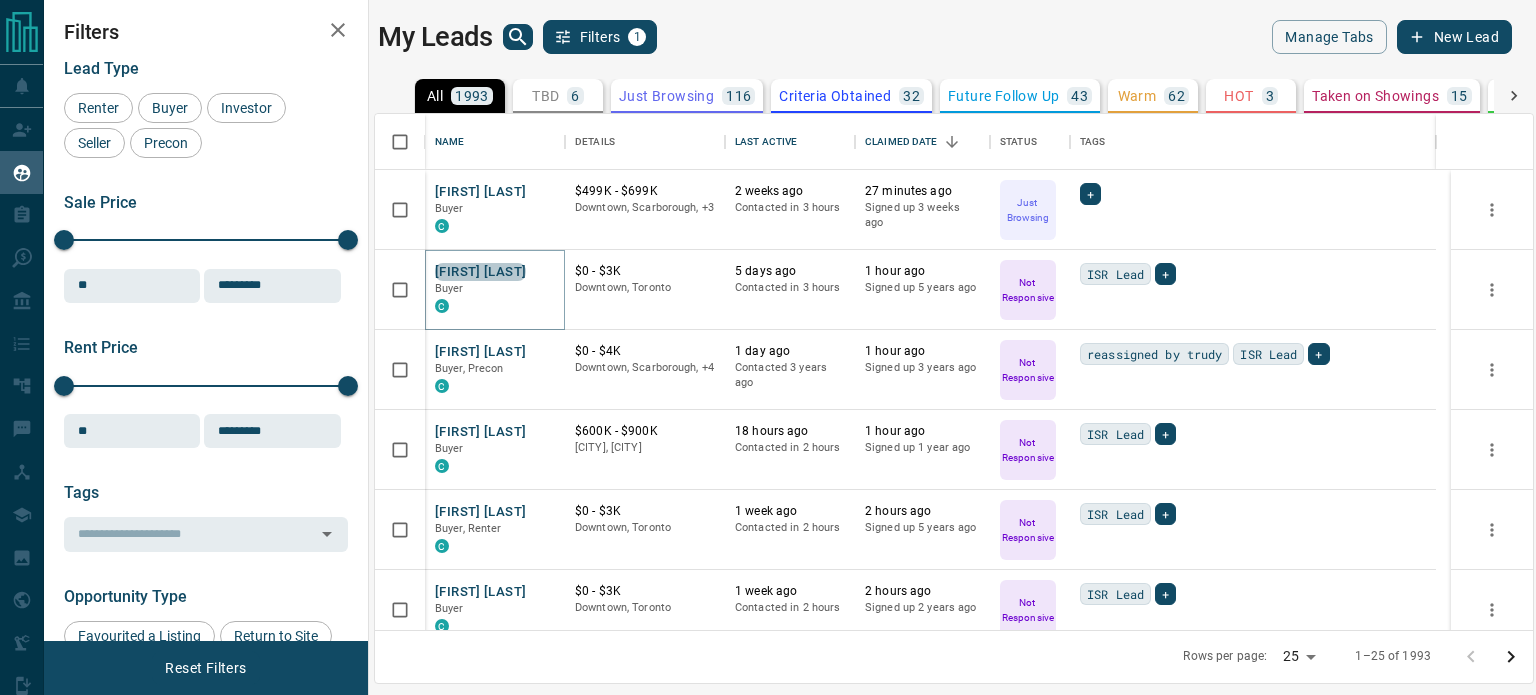 click on "[FIRST] [LAST]" at bounding box center (480, 272) 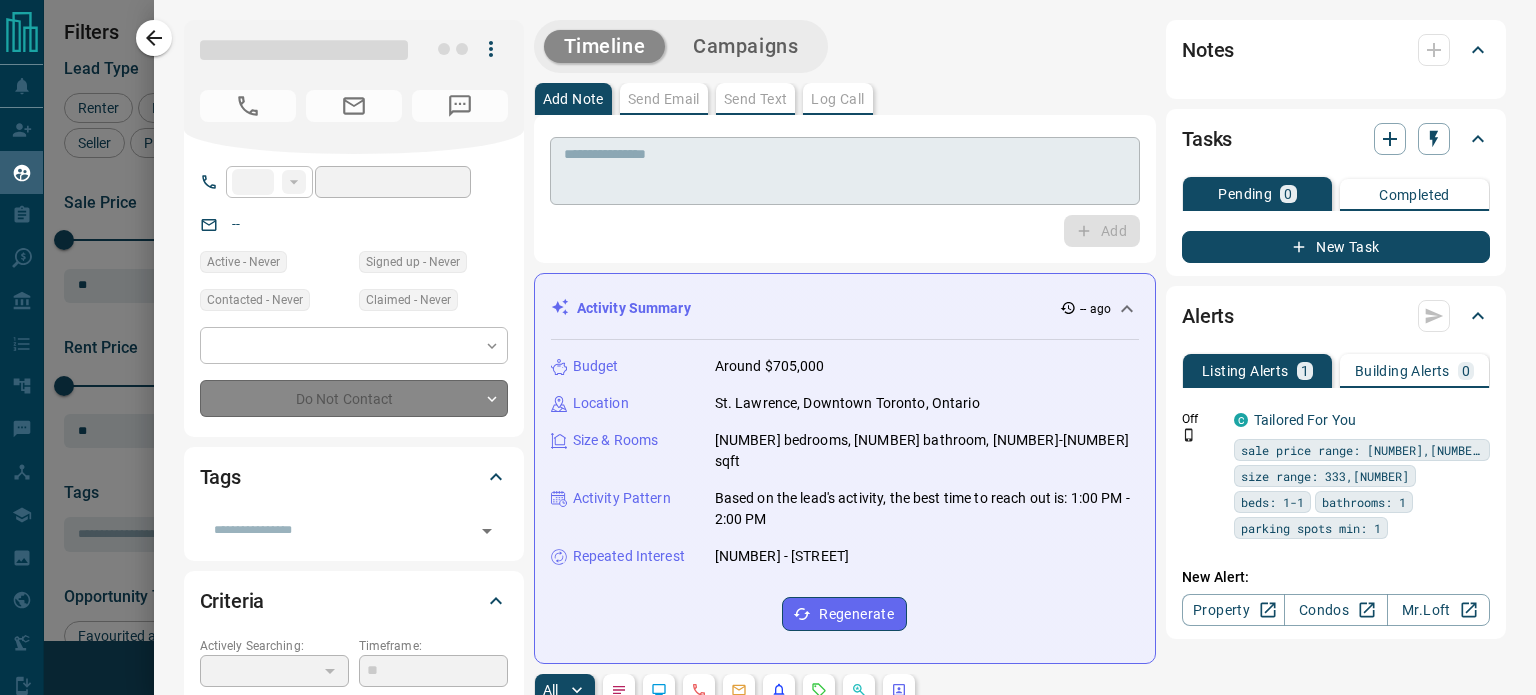 type on "**" 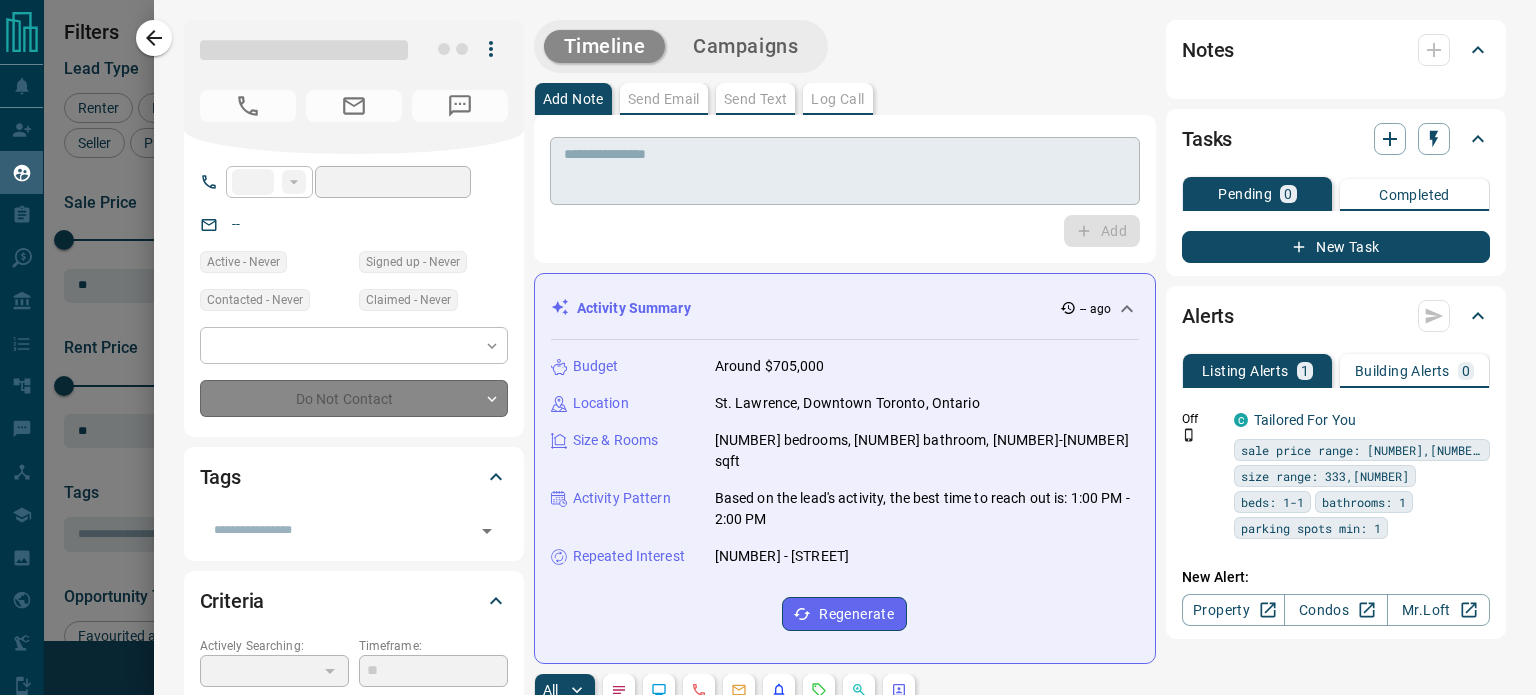 type on "**********" 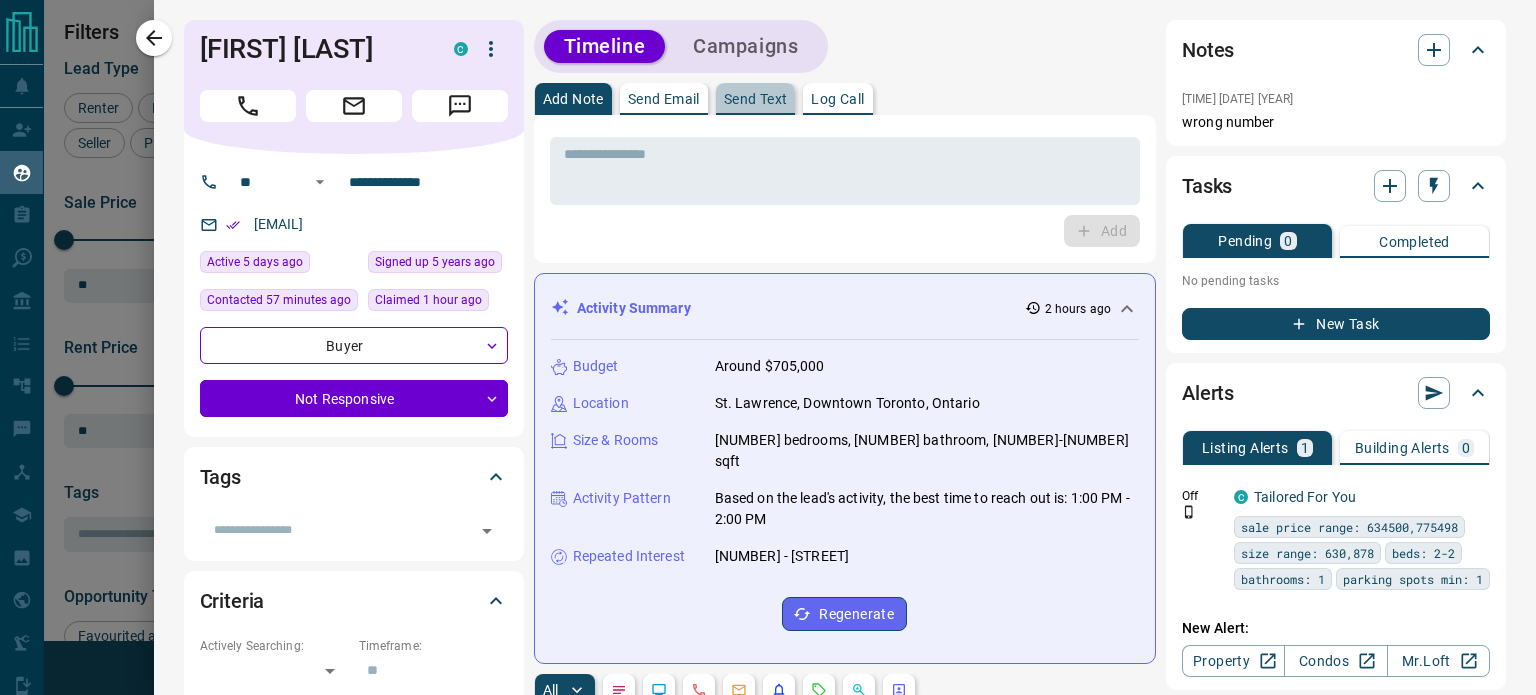 click on "Send Text" at bounding box center [756, 99] 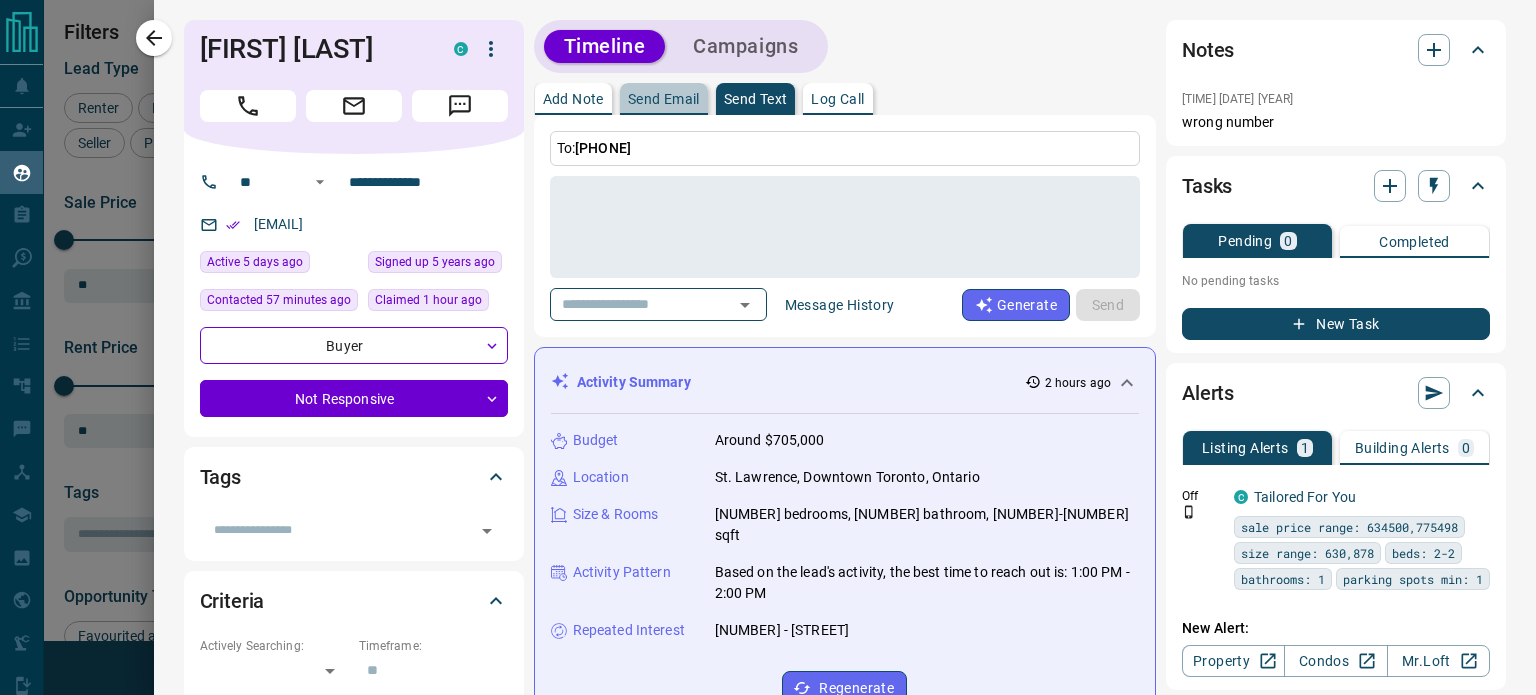 click on "Send Email" at bounding box center (664, 99) 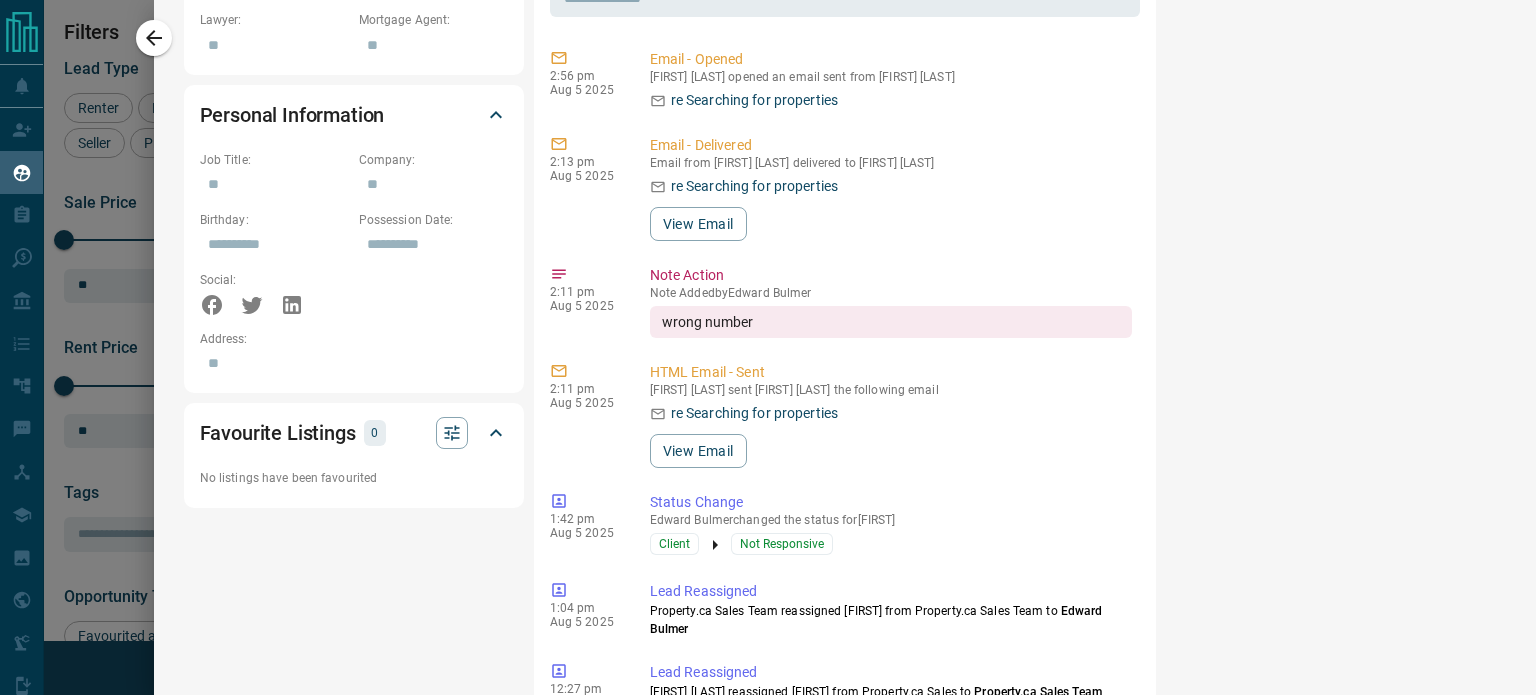 scroll, scrollTop: 0, scrollLeft: 0, axis: both 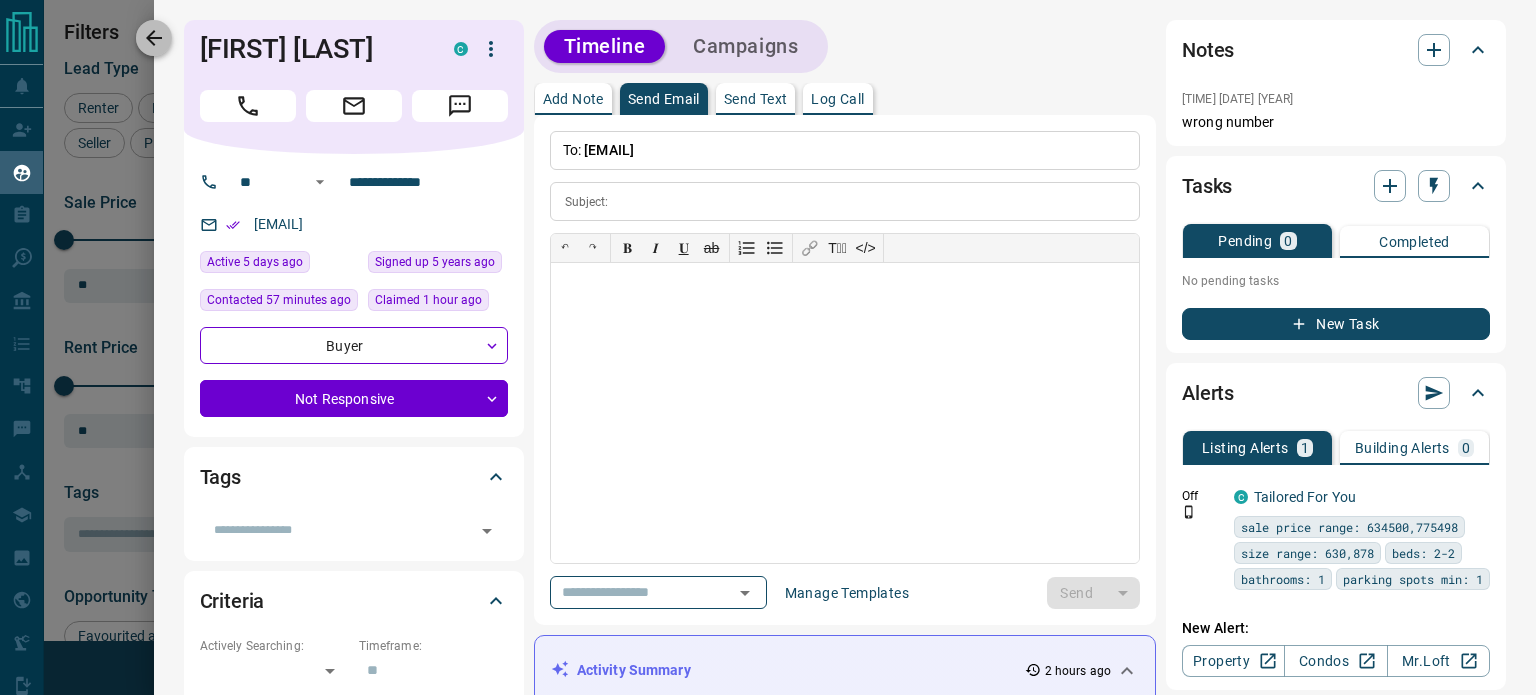 click 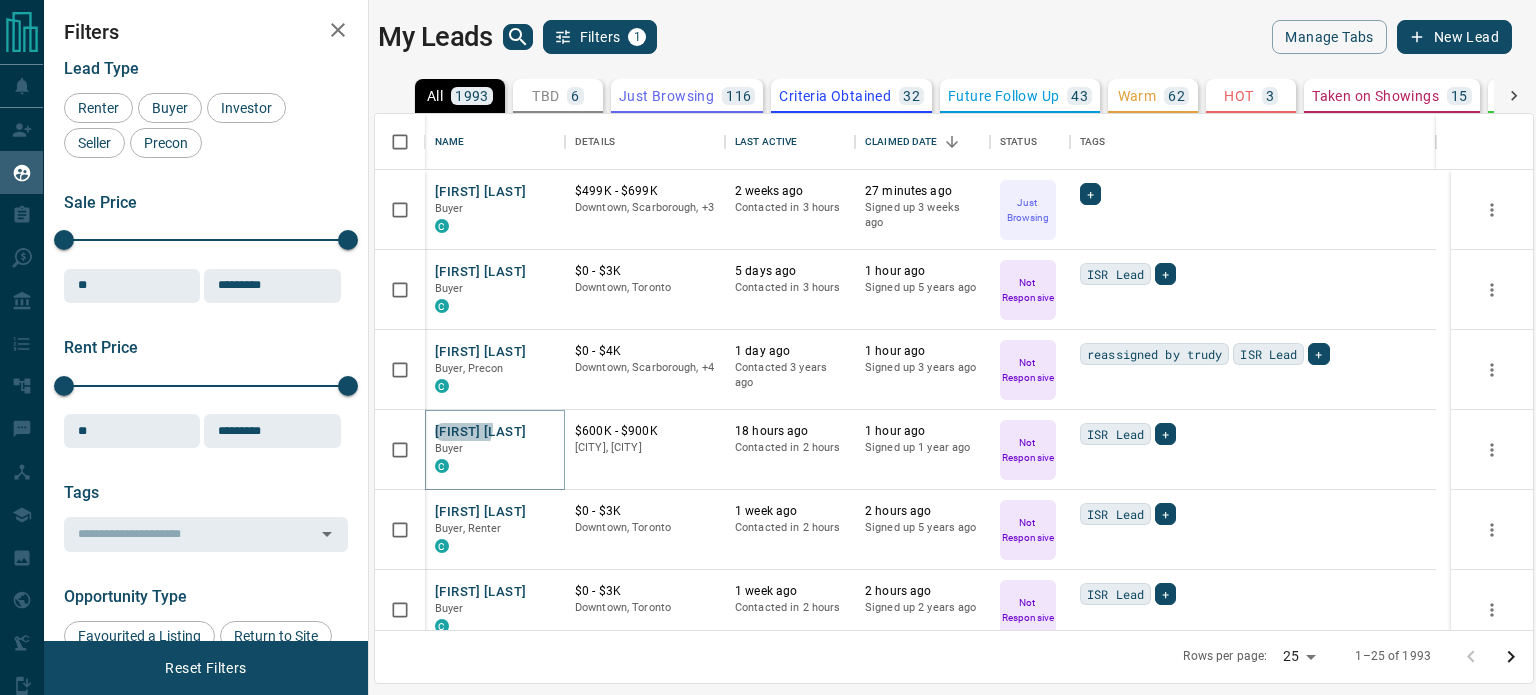 click on "[FIRST] [LAST]" at bounding box center (480, 432) 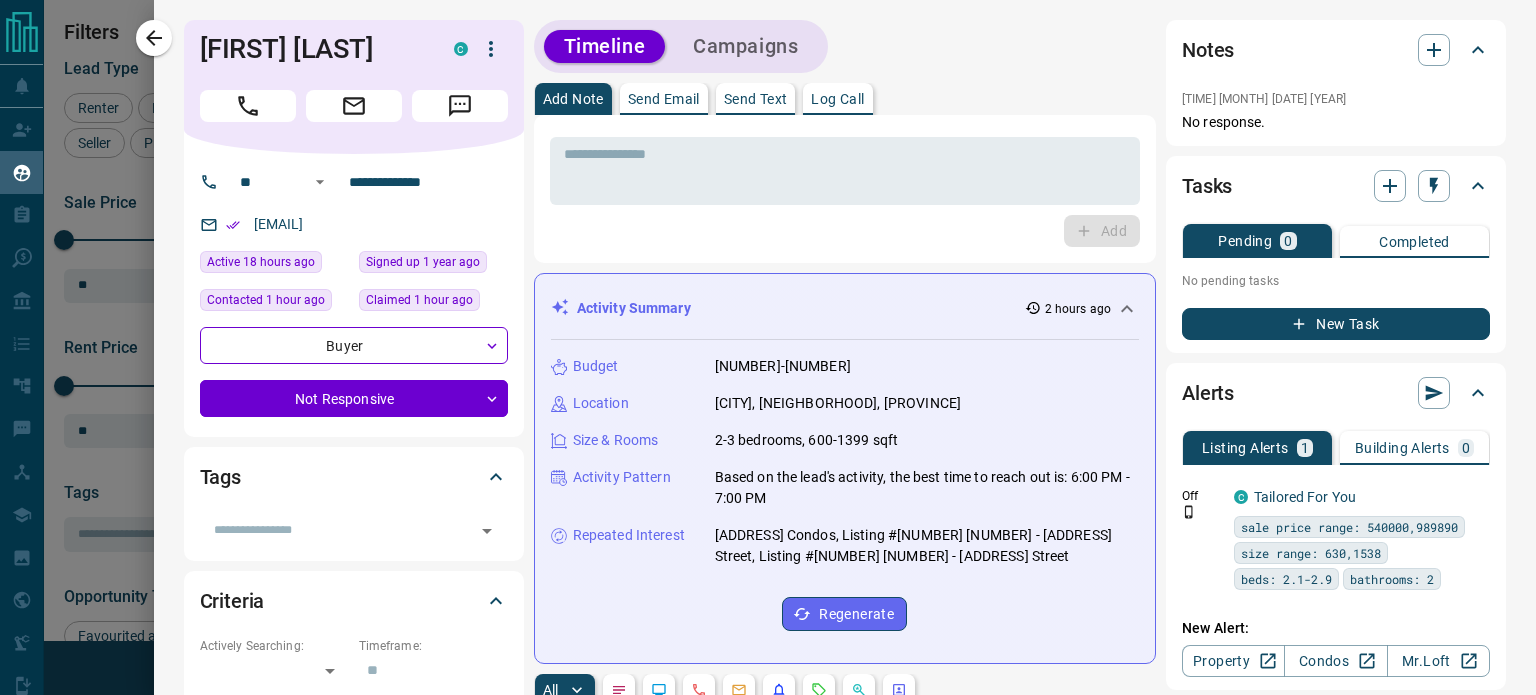 click on "Send Text" at bounding box center (756, 99) 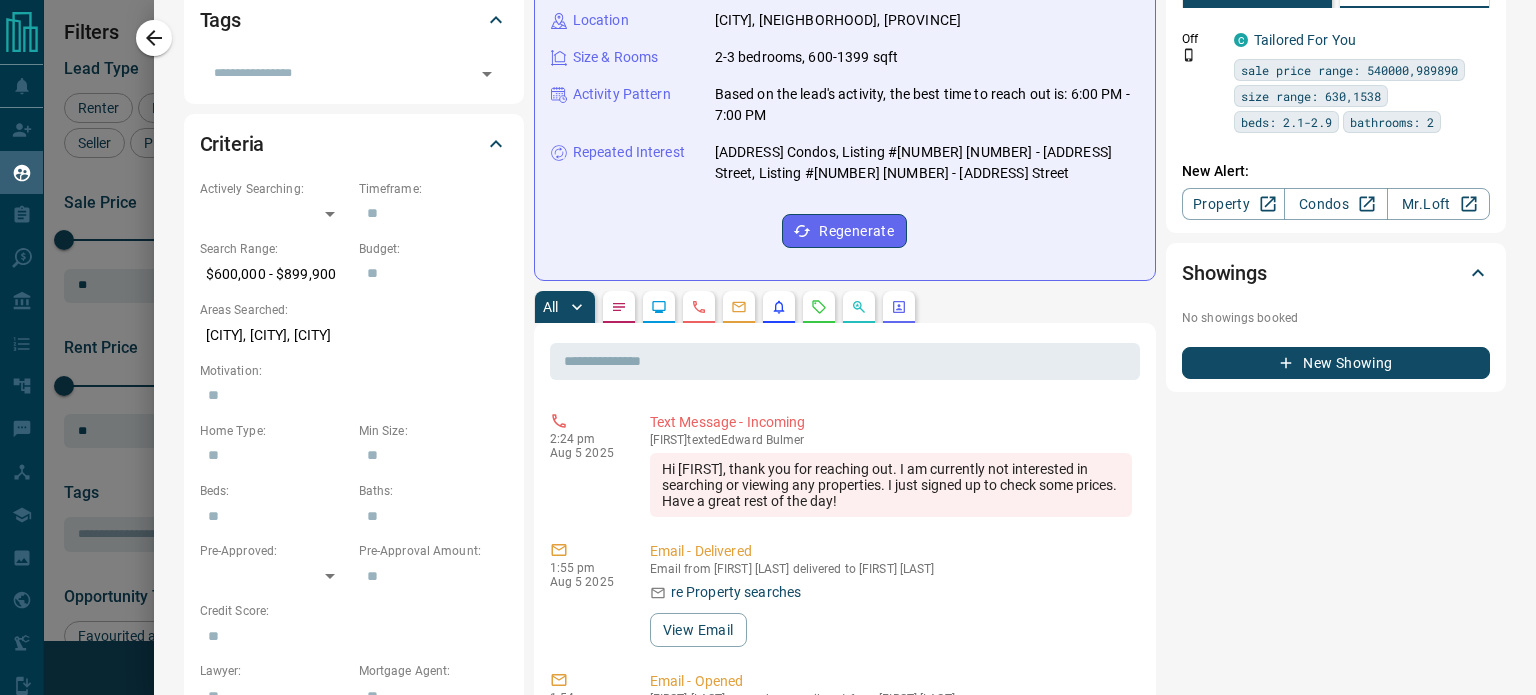 scroll, scrollTop: 494, scrollLeft: 0, axis: vertical 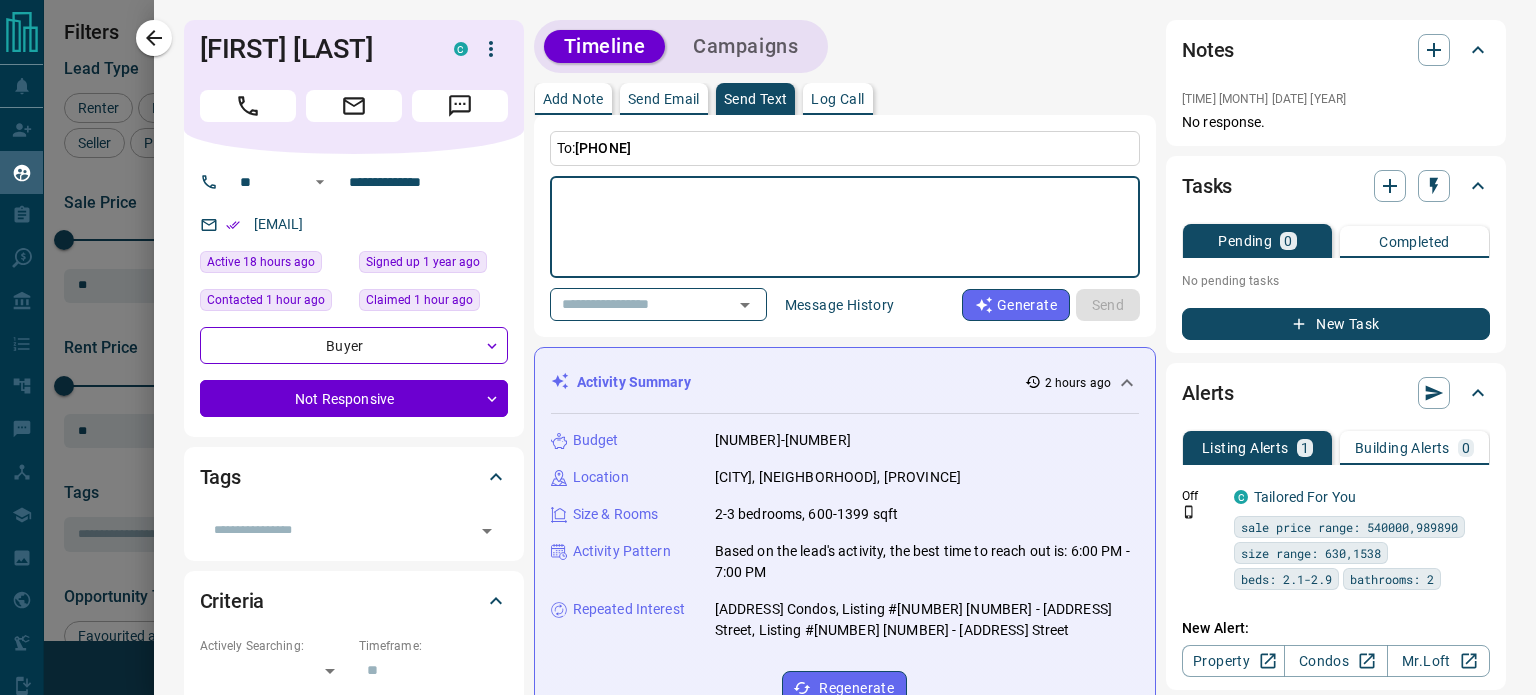 click at bounding box center [845, 227] 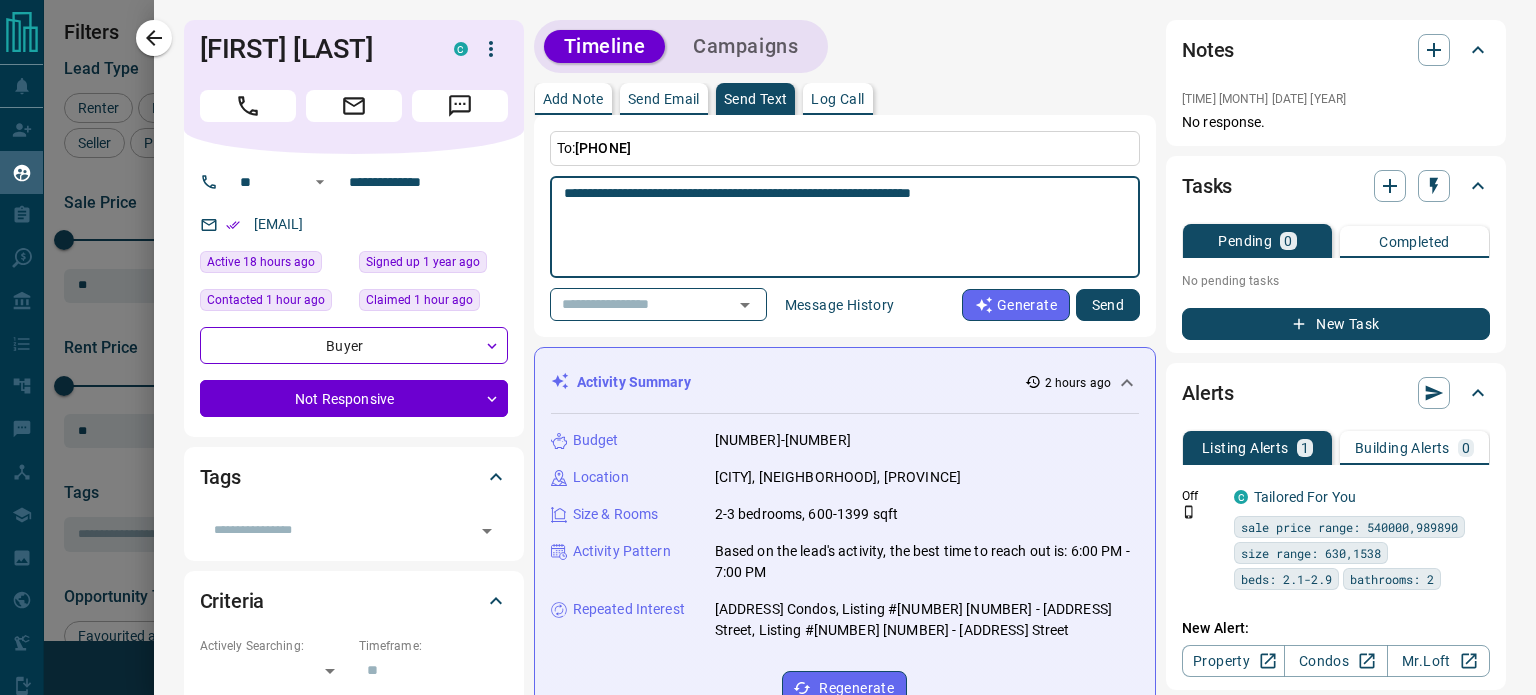 type on "**********" 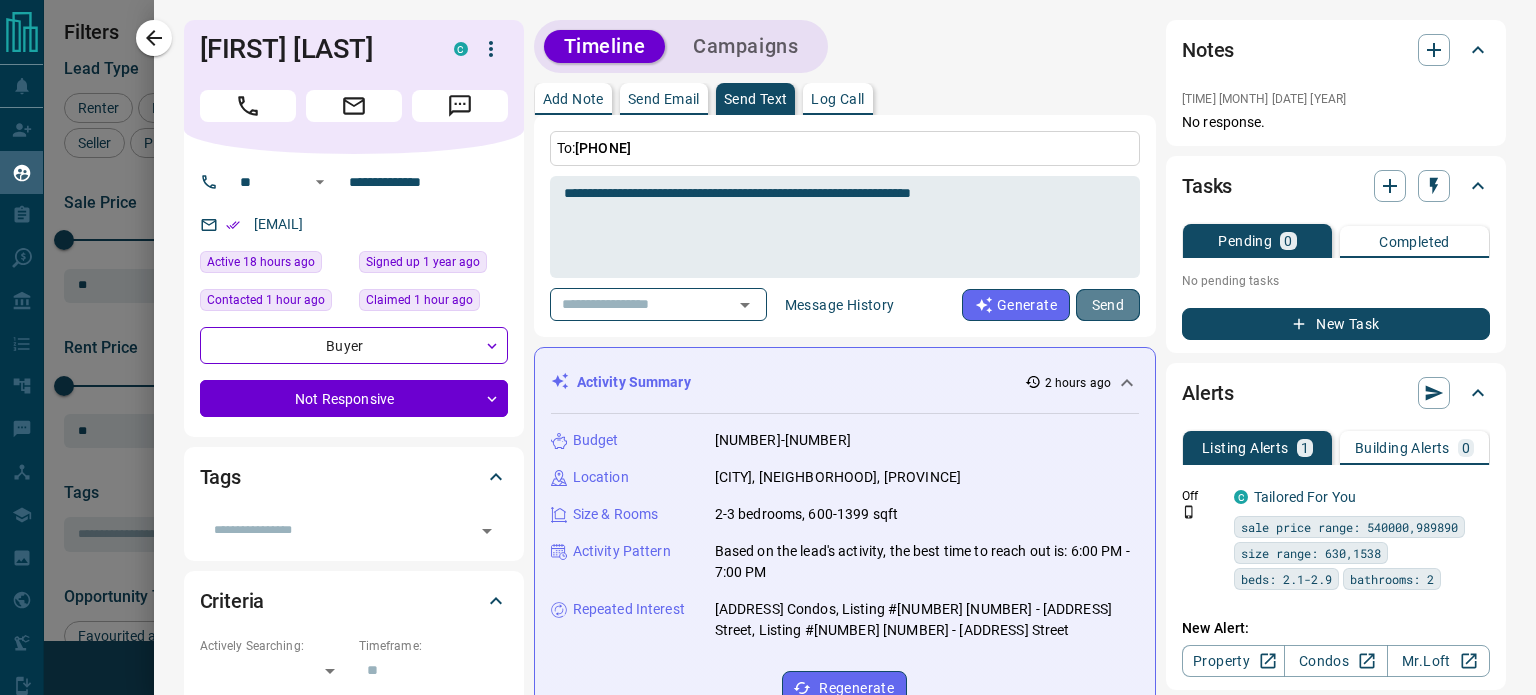 click on "Send" at bounding box center [1108, 305] 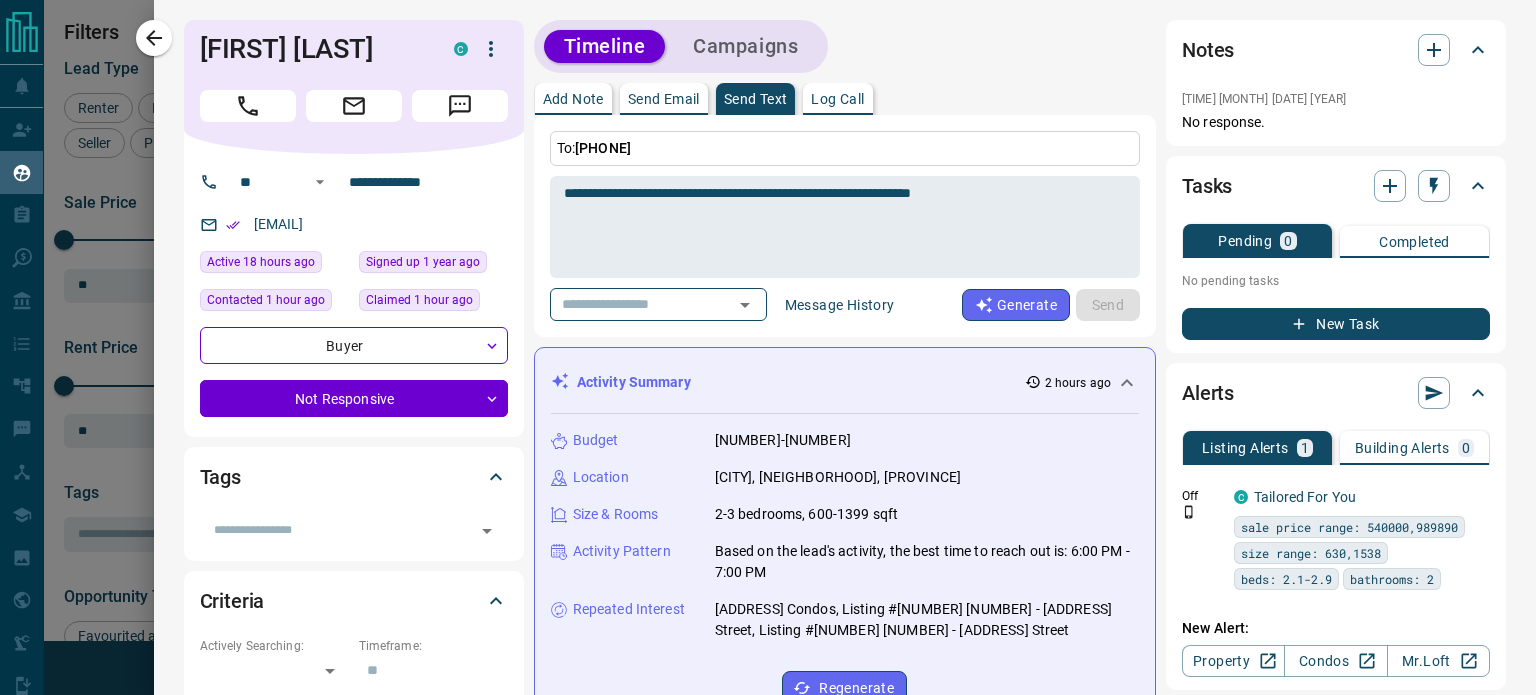 type 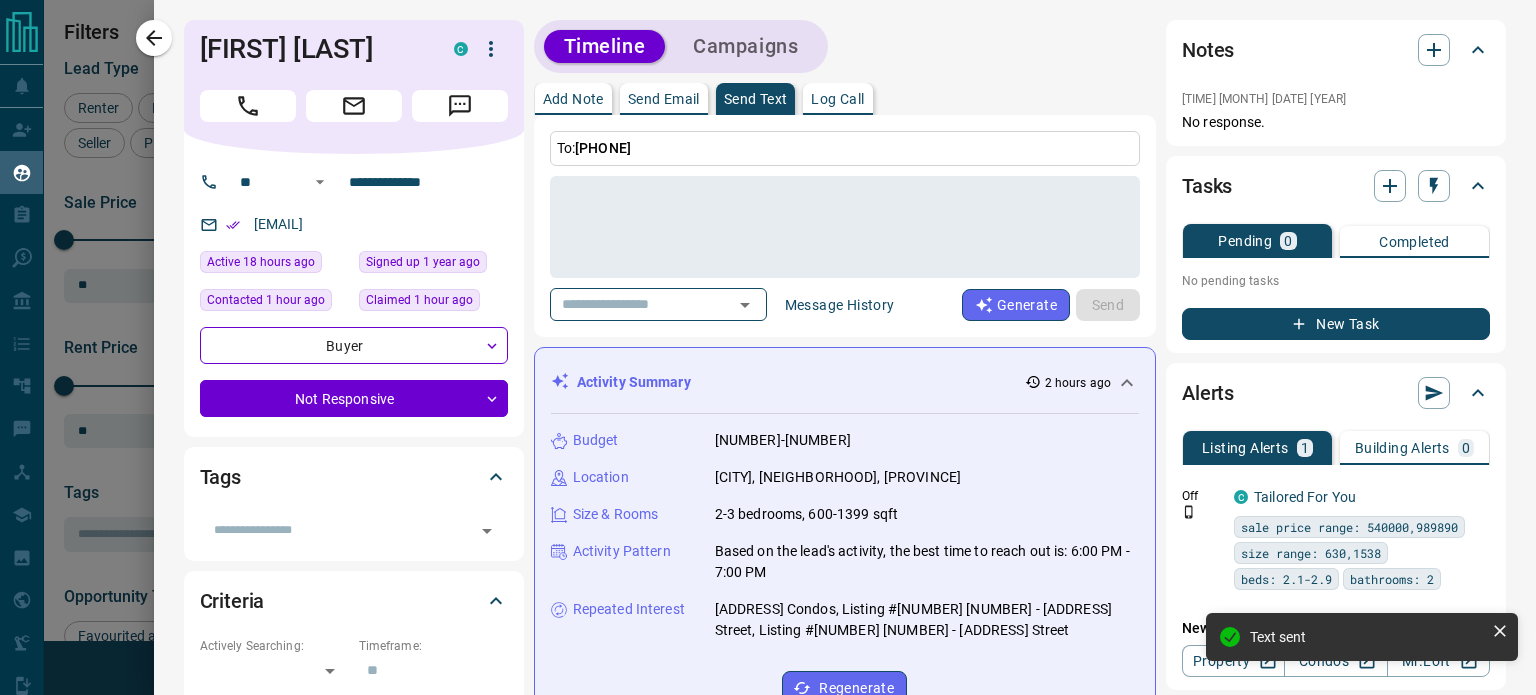 drag, startPoint x: 158, startPoint y: 31, endPoint x: 1272, endPoint y: 228, distance: 1131.2847 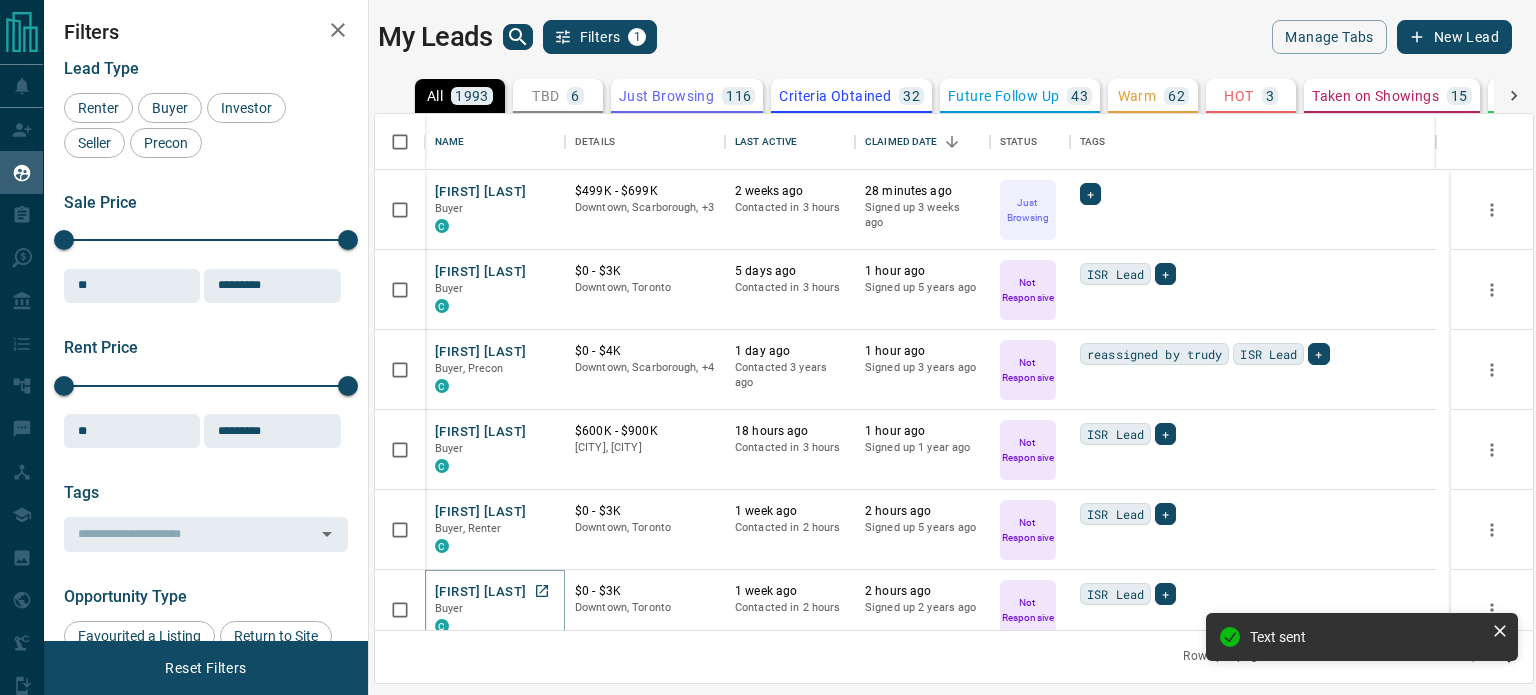 click on "[FIRST] [LAST]" at bounding box center (480, 592) 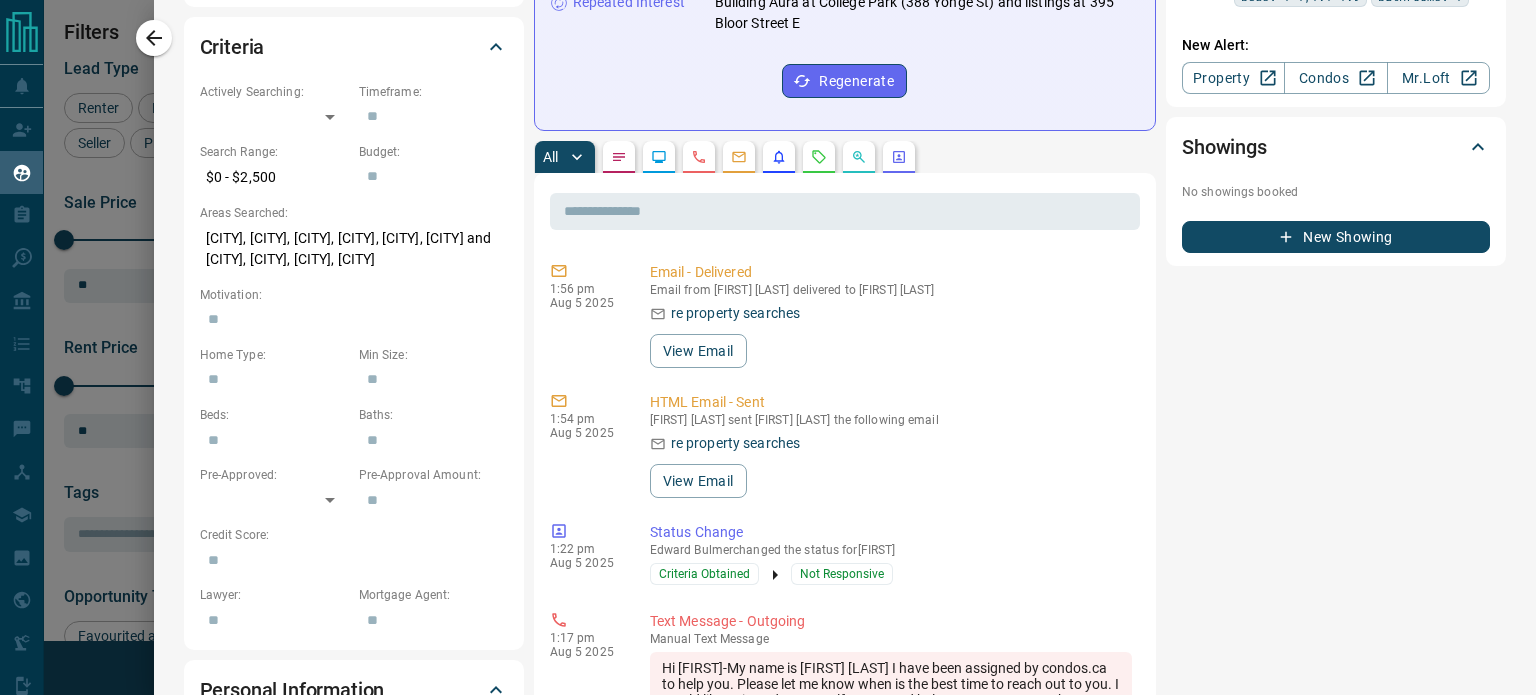 scroll, scrollTop: 727, scrollLeft: 0, axis: vertical 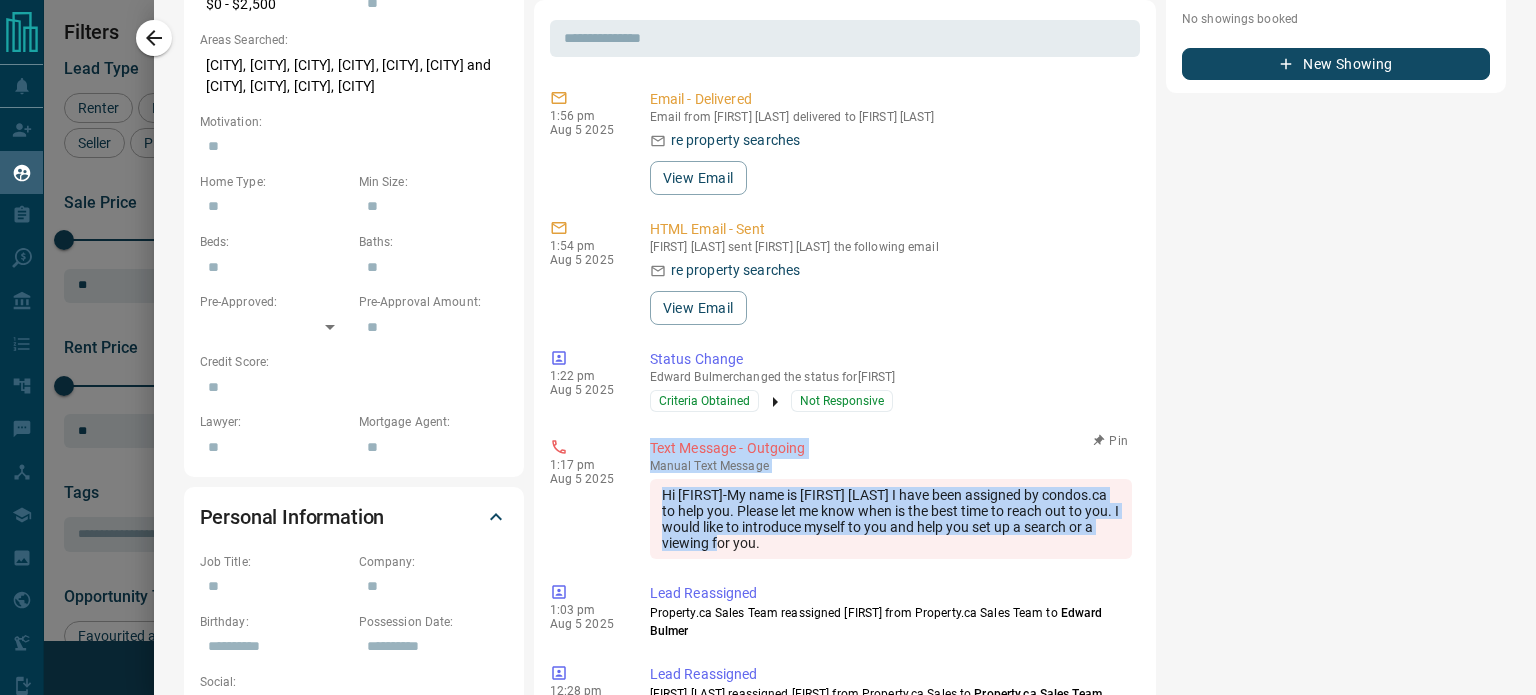 drag, startPoint x: 776, startPoint y: 558, endPoint x: 624, endPoint y: 535, distance: 153.73029 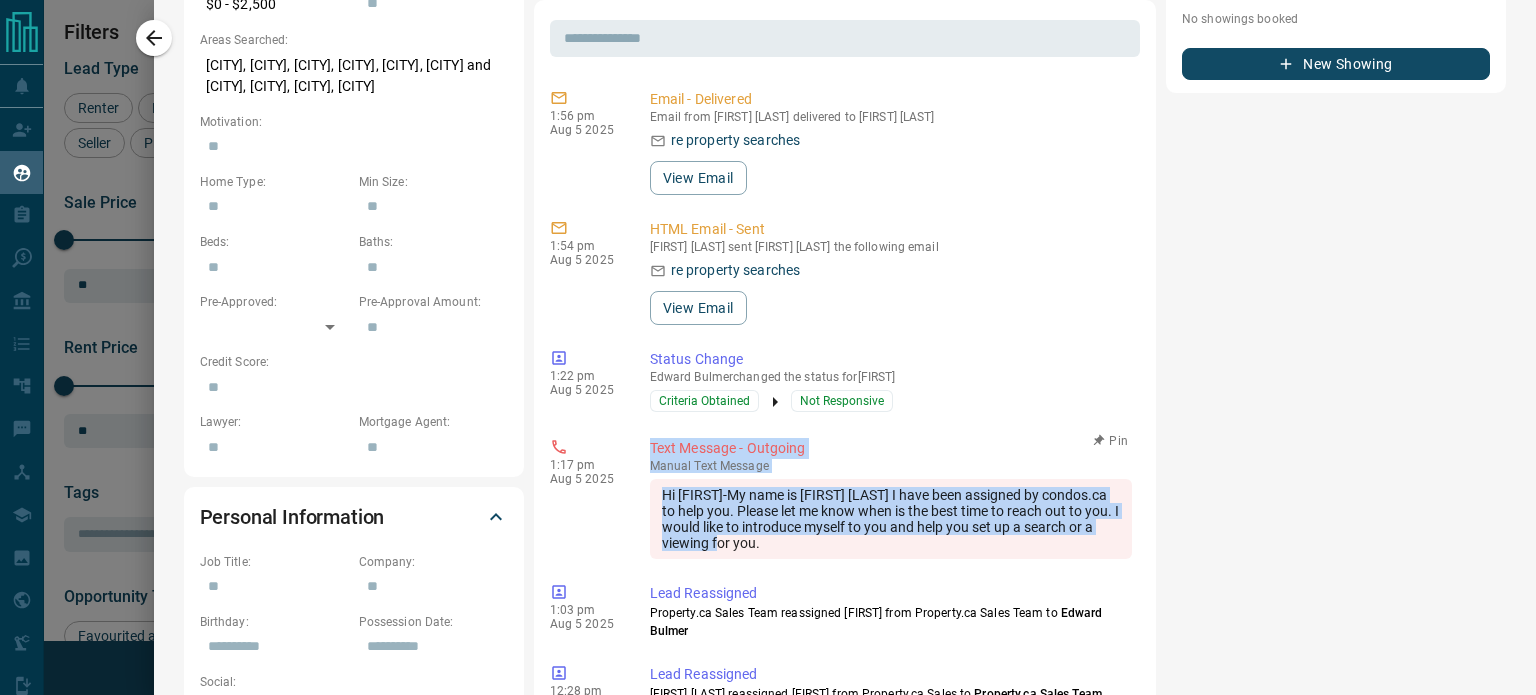 click on "1:17 pm Aug 5 2025 Text Message - Outgoing manual Text Message Hi [FIRST]-My name is [FIRST] [LAST] I have been assigned by condos.ca to help you. Please let me know when is the best time to reach out to you. I would like to introduce myself to you and help you set up a search or a viewing for you. Pin" at bounding box center [845, 498] 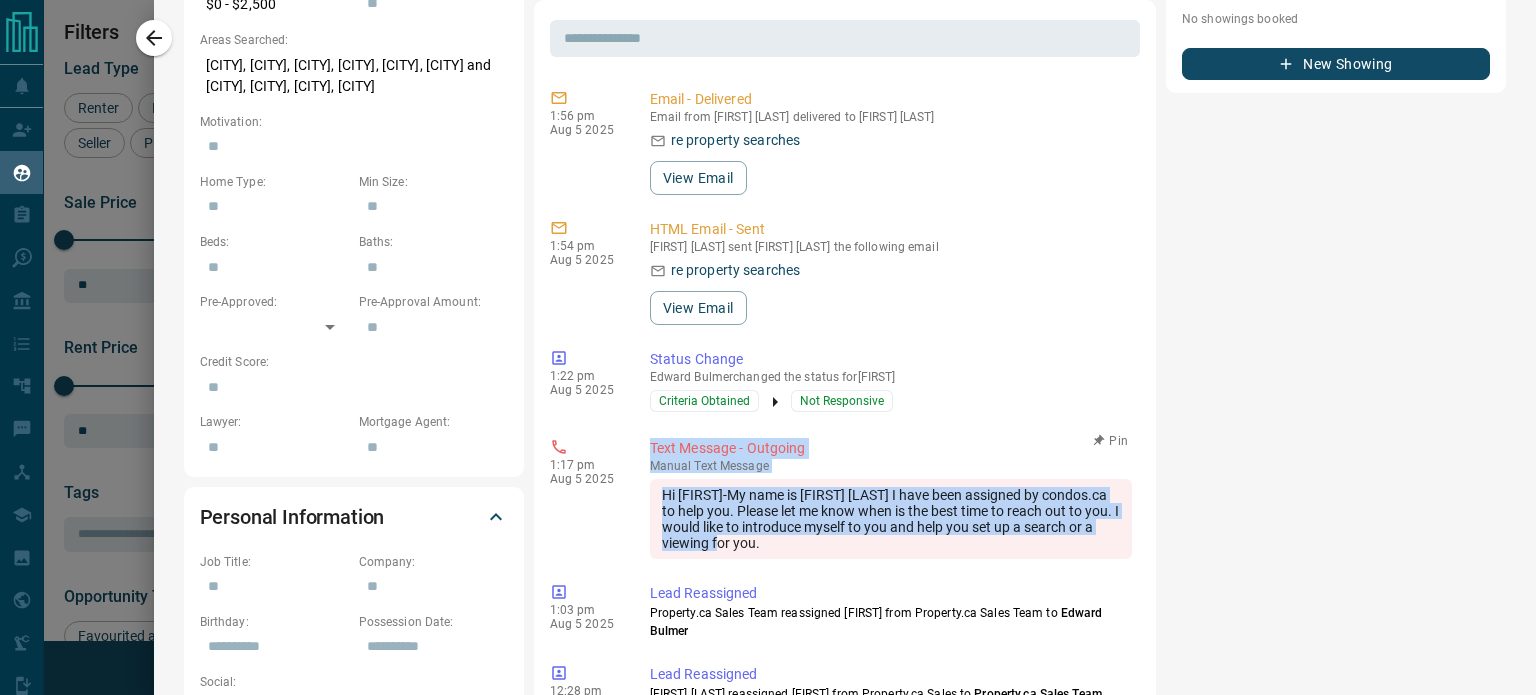 click on "Hi [FIRST]-My name is [FIRST] [LAST] I have been assigned by condos.ca to help you. Please let me know when is the best time to reach out to you. I would like to introduce myself to you and help you set up a search or a viewing for you." at bounding box center (891, 519) 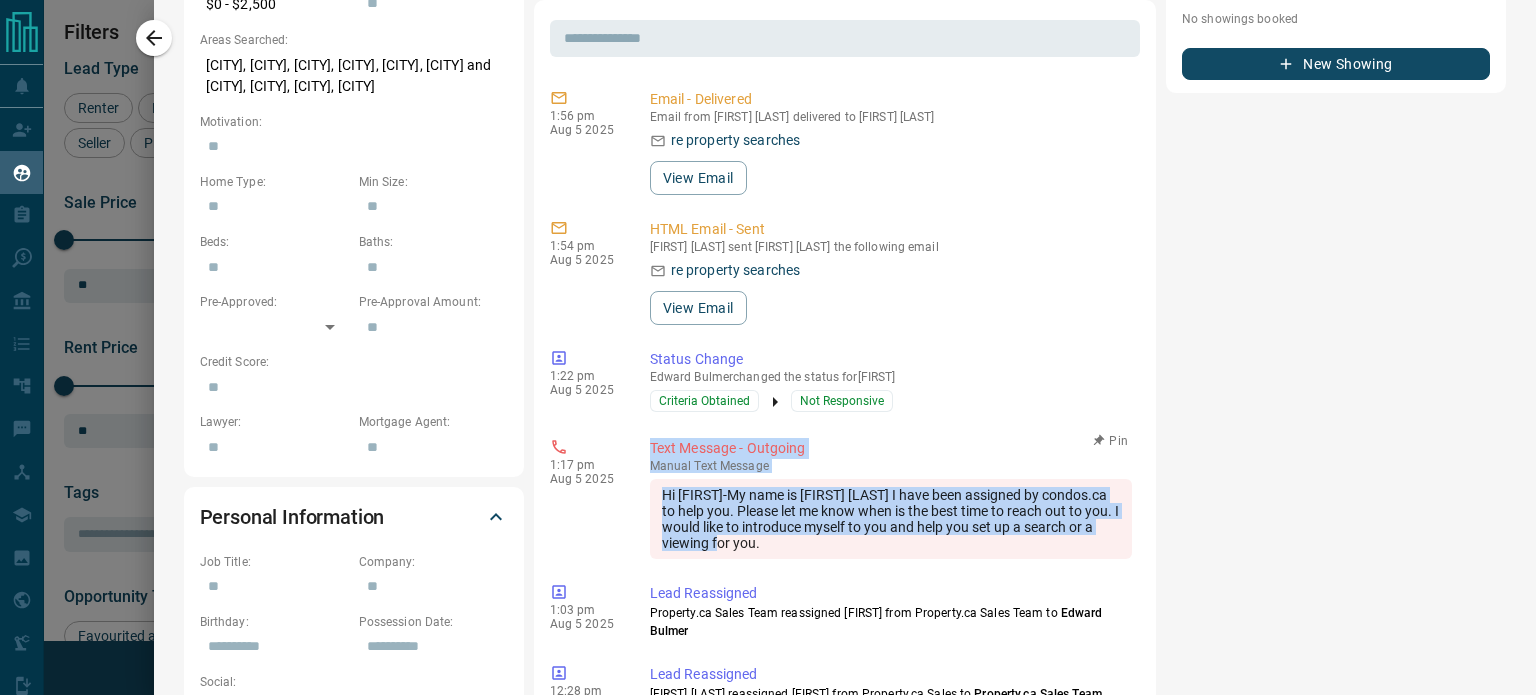 click on "Hi [FIRST]-My name is [FIRST] [LAST] I have been assigned by condos.ca to help you. Please let me know when is the best time to reach out to you. I would like to introduce myself to you and help you set up a search or a viewing for you." at bounding box center [891, 519] 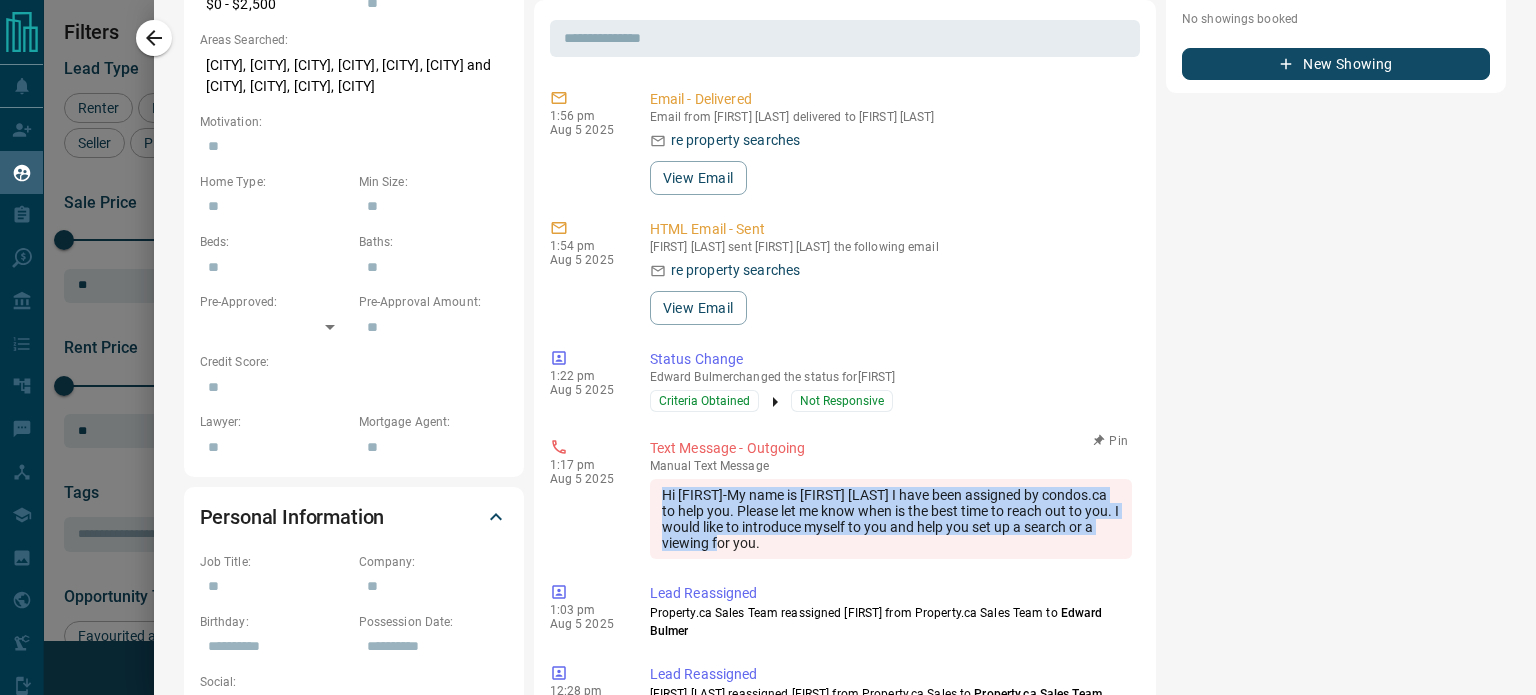 drag, startPoint x: 770, startPoint y: 541, endPoint x: 665, endPoint y: 519, distance: 107.28001 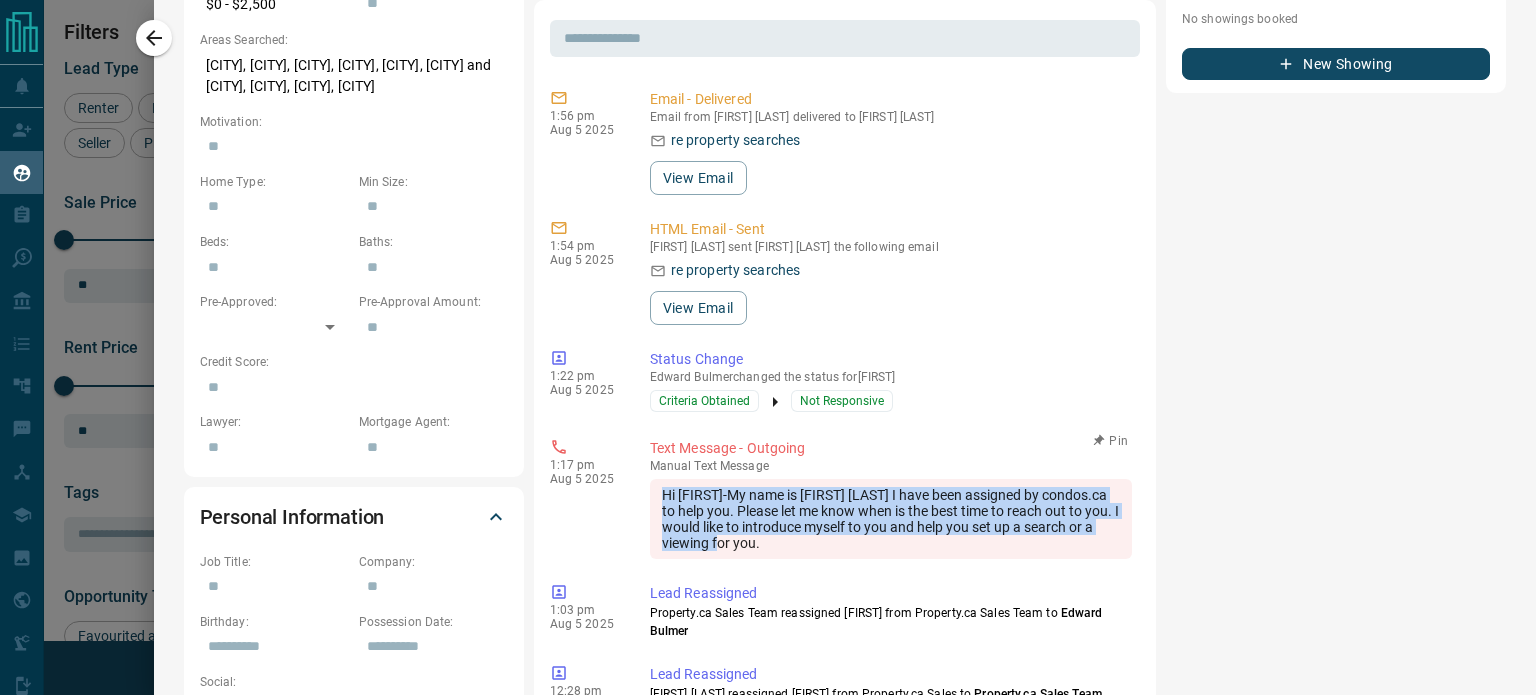 click on "Hi [FIRST]-My name is [FIRST] [LAST] I have been assigned by condos.ca to help you. Please let me know when is the best time to reach out to you. I would like to introduce myself to you and help you set up a search or a viewing for you." at bounding box center [891, 519] 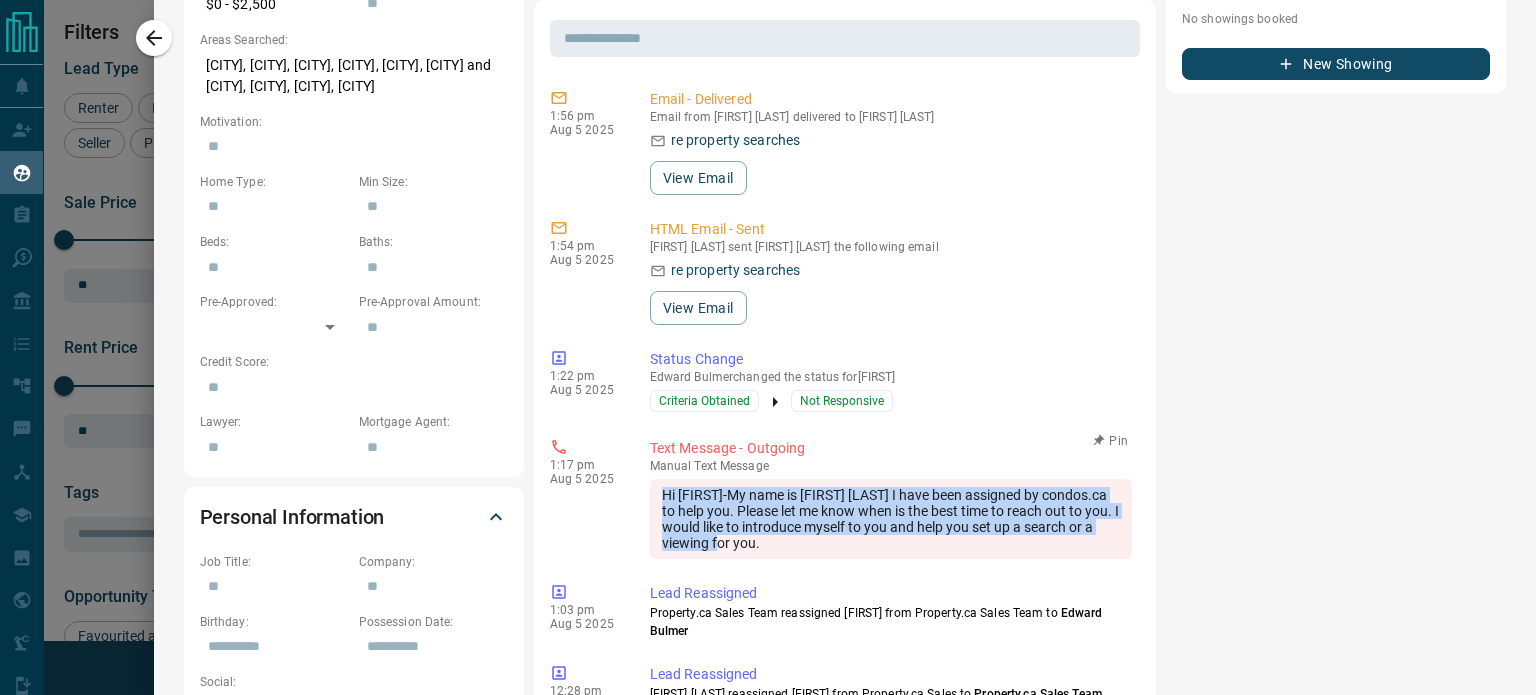 copy on "Hi [FIRST]-My name is [FIRST] [LAST] I have been assigned by condos.ca to help you. Please let me know when is the best time to reach out to you. I would like to introduce myself to you and help you set up a search or a viewing for you." 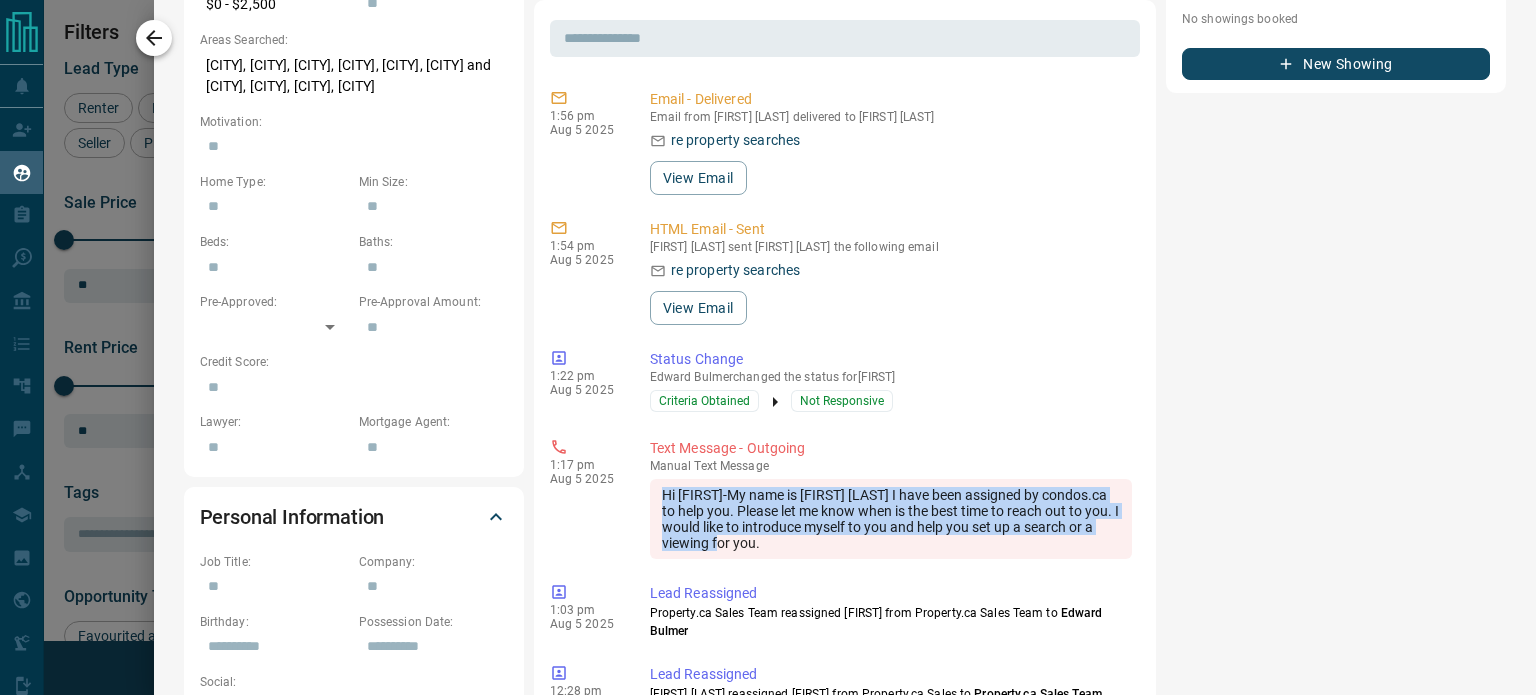 click 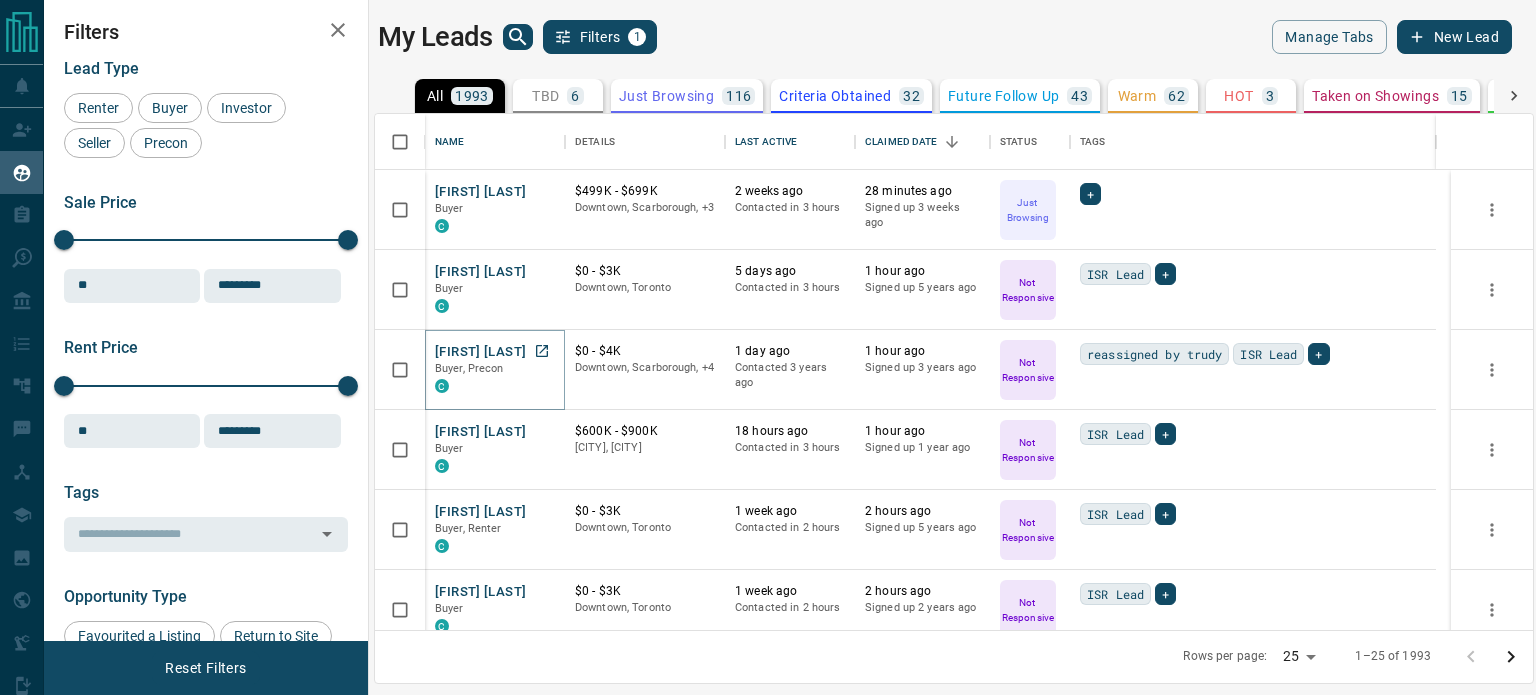 click on "[FIRST] [LAST]" at bounding box center (480, 352) 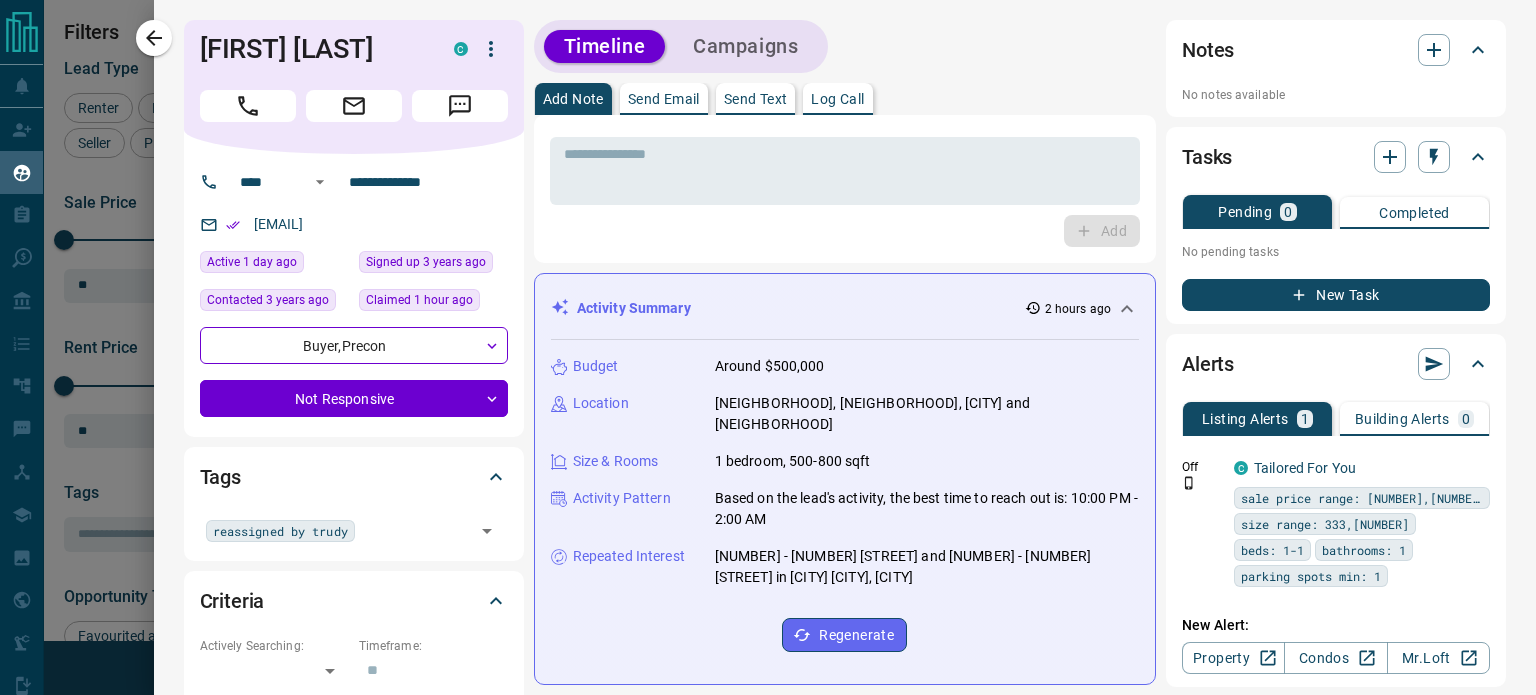 click on "Send Email" at bounding box center [664, 99] 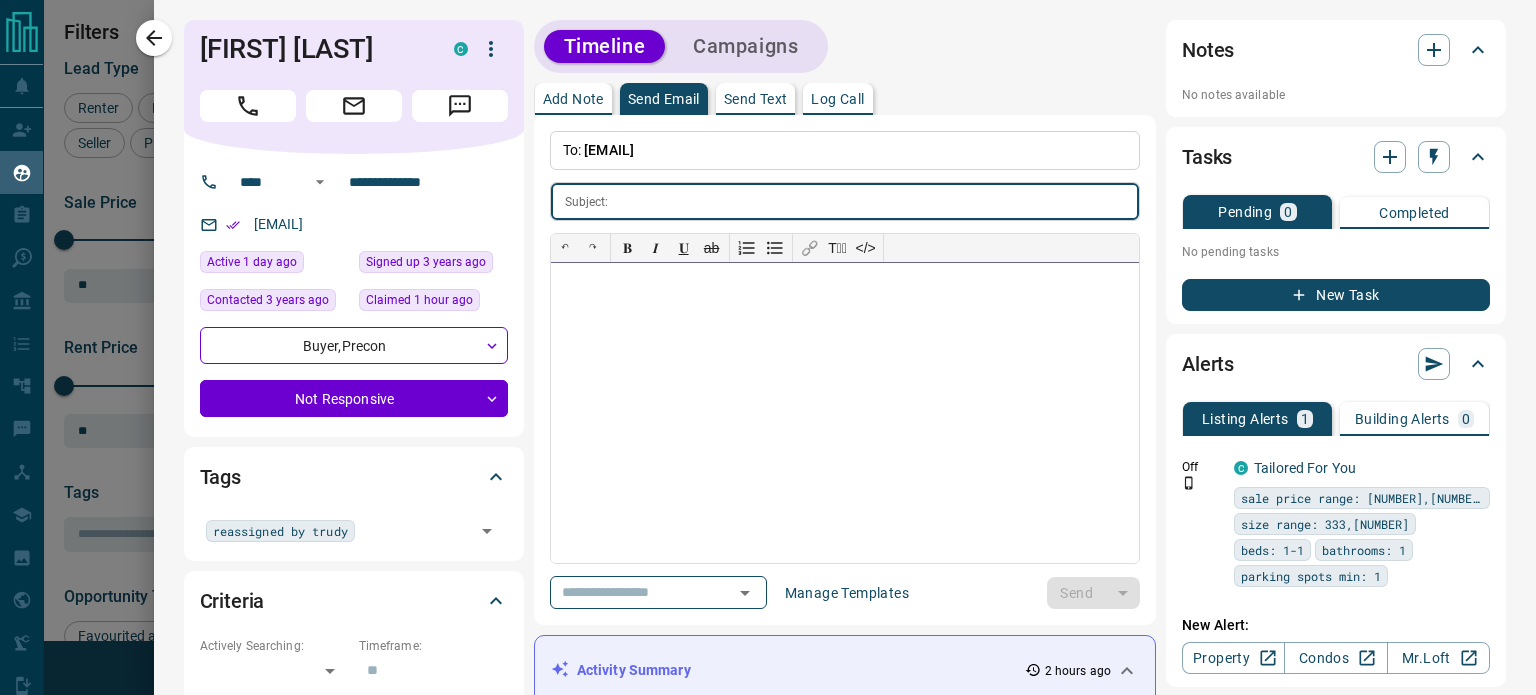 click at bounding box center (845, 413) 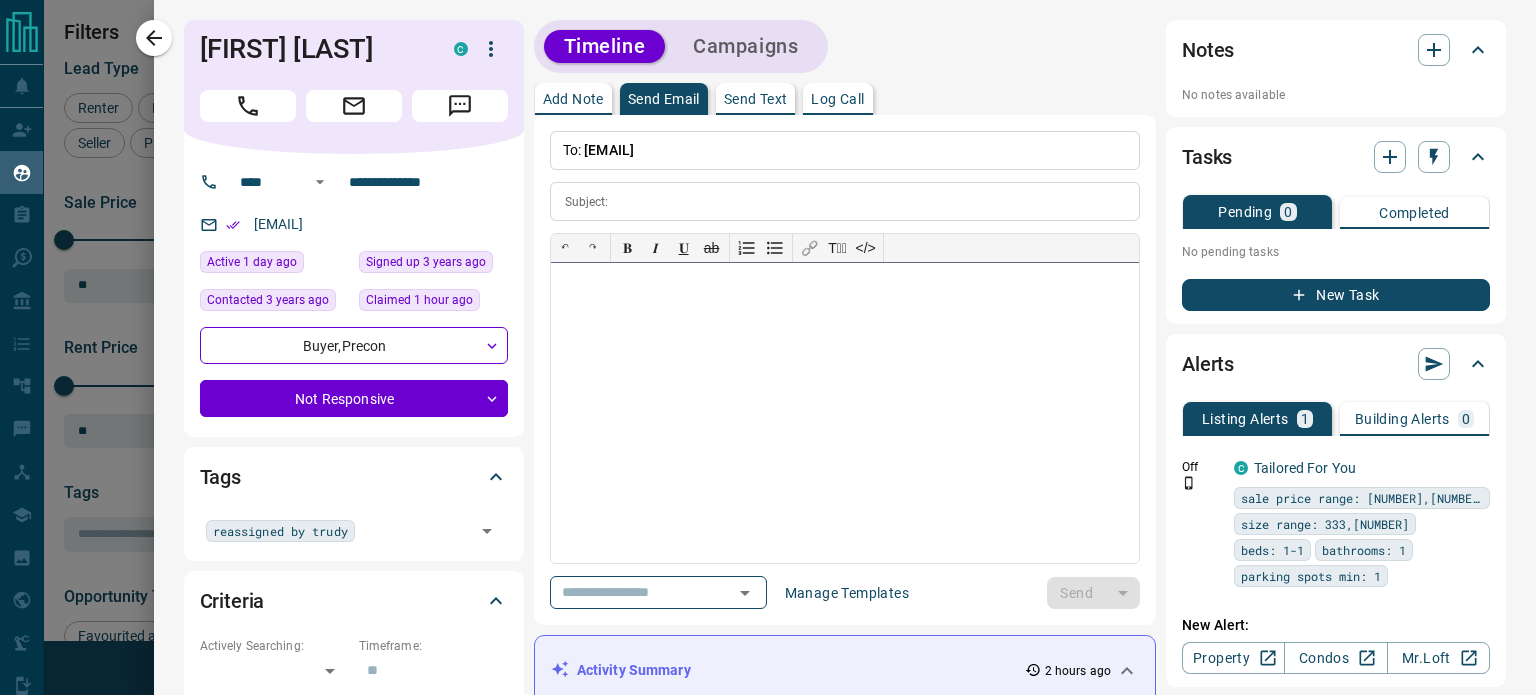 paste 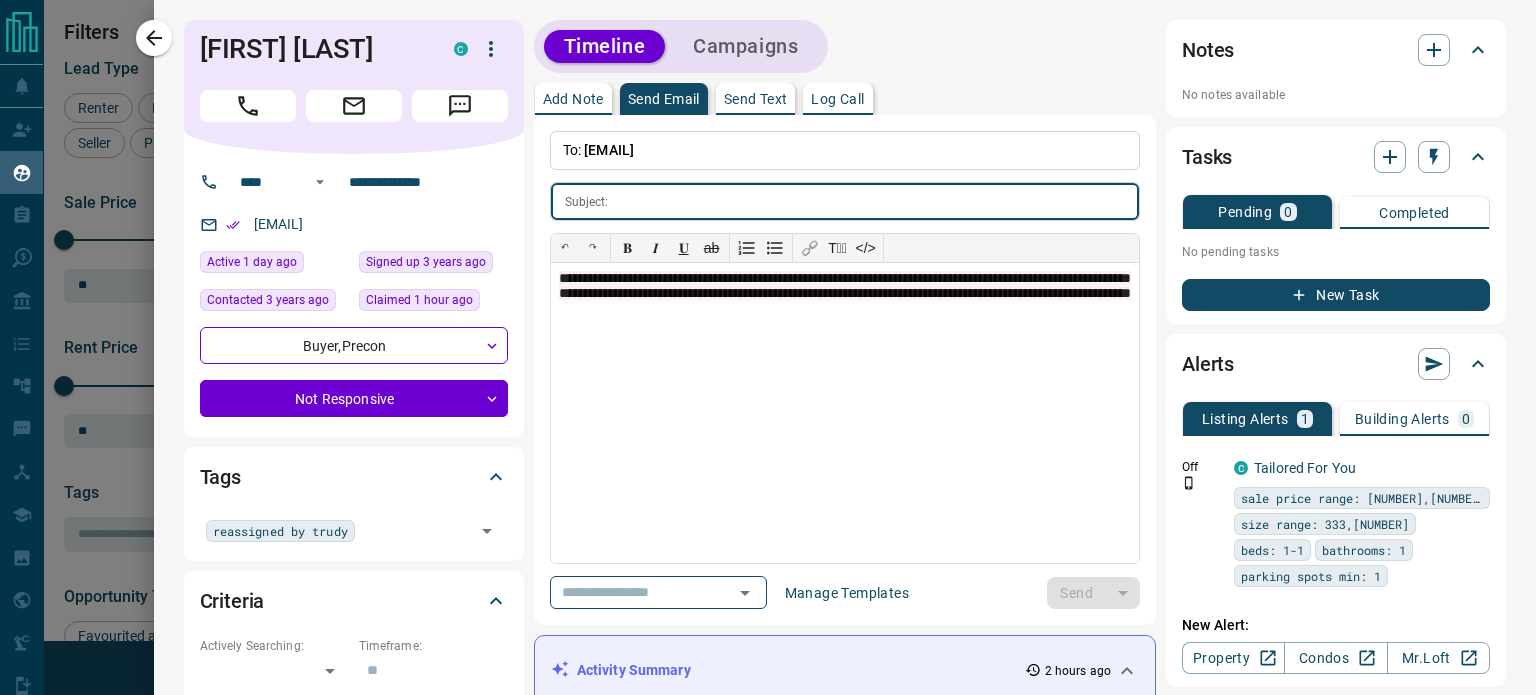 click at bounding box center [878, 201] 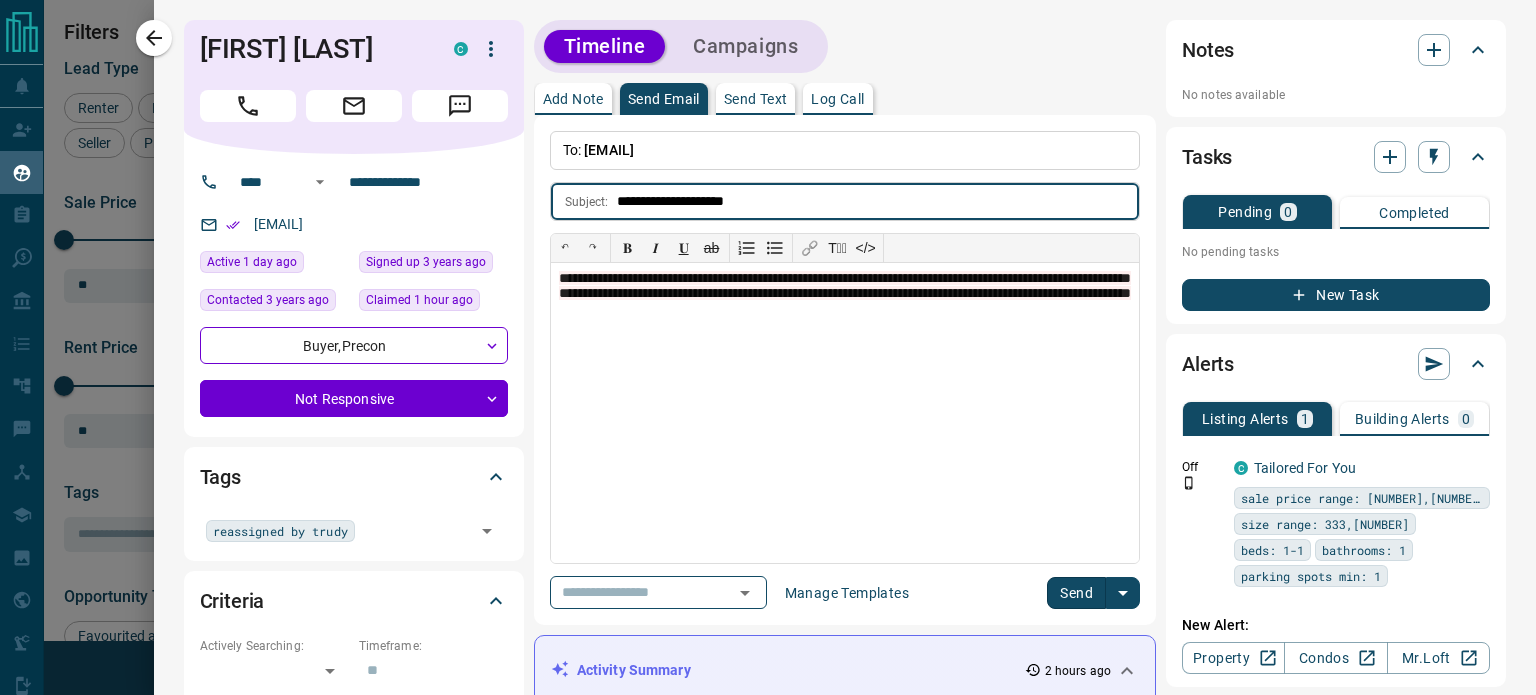 type on "**********" 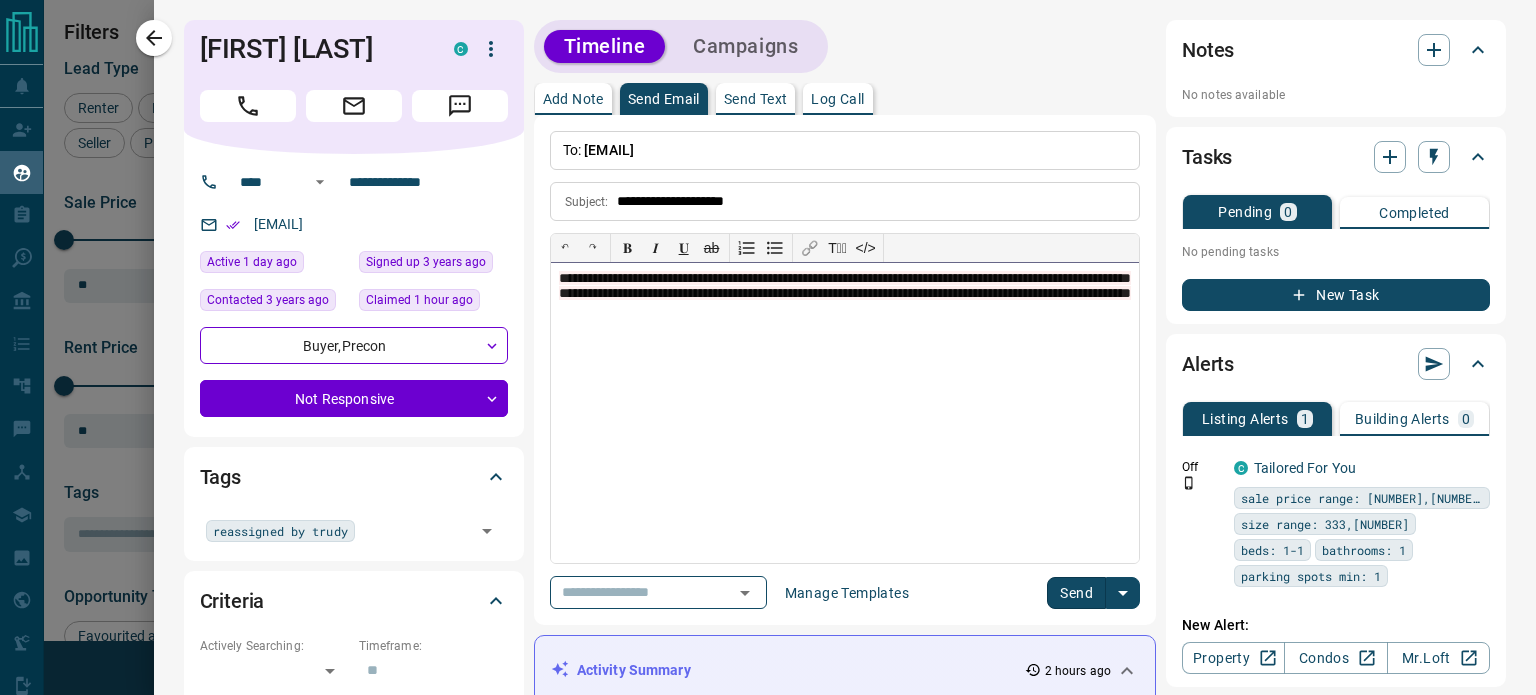 click on "**********" at bounding box center [845, 285] 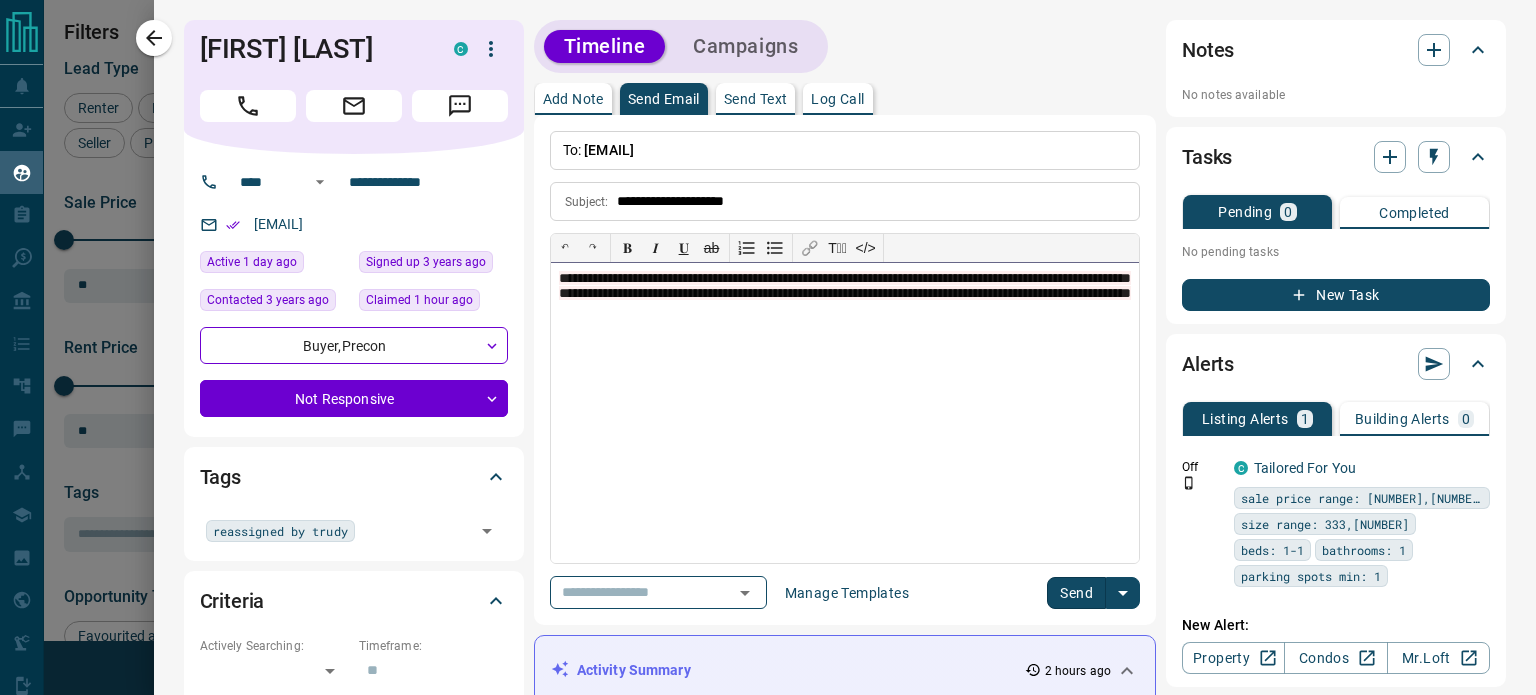 click on "**********" at bounding box center (845, 285) 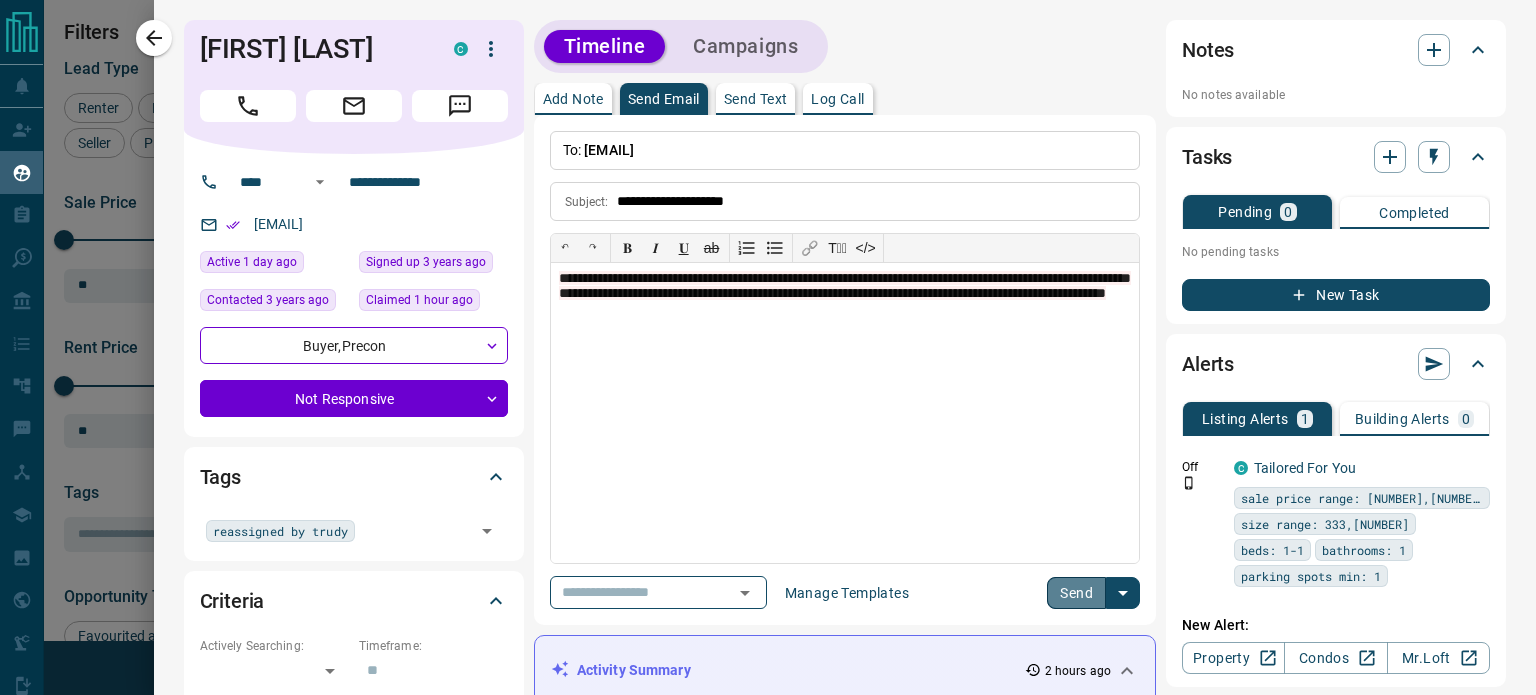 click on "Send" at bounding box center (1076, 593) 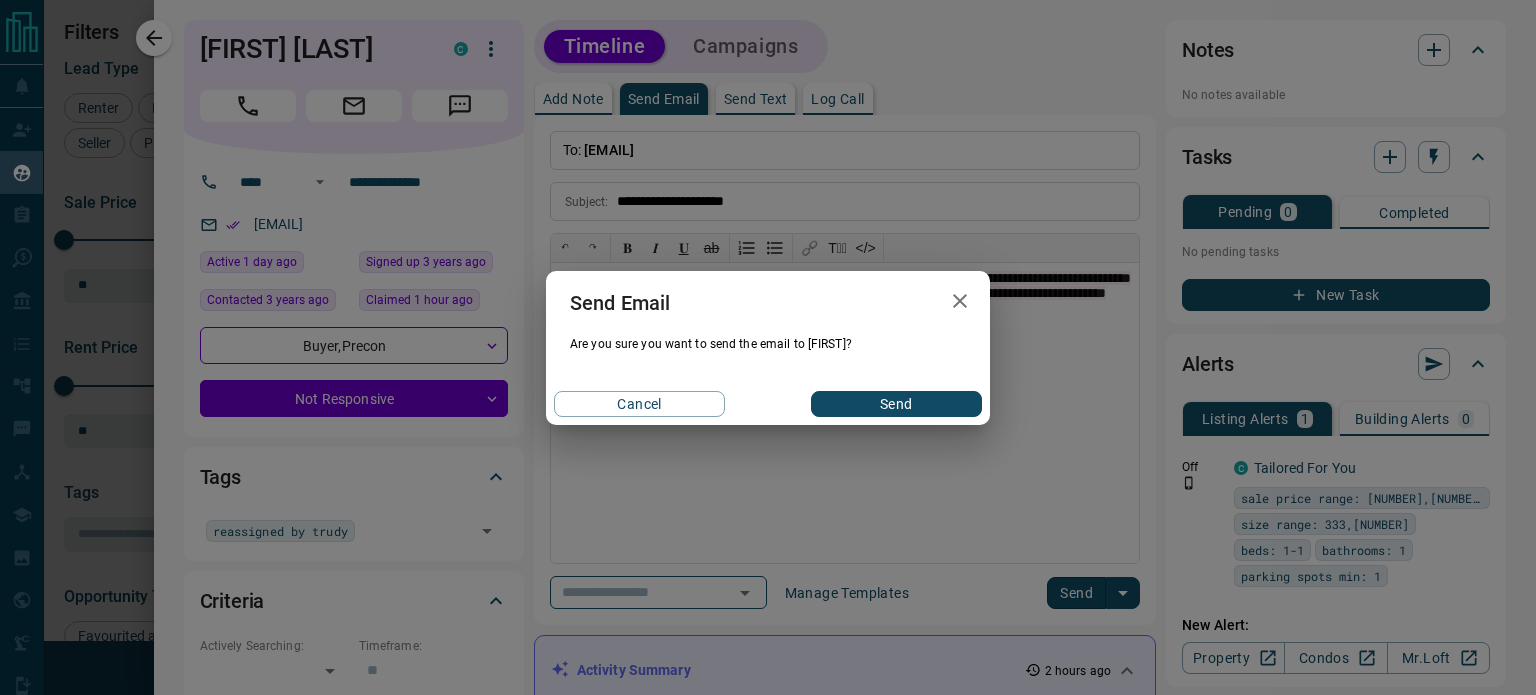 click on "Send" at bounding box center (896, 404) 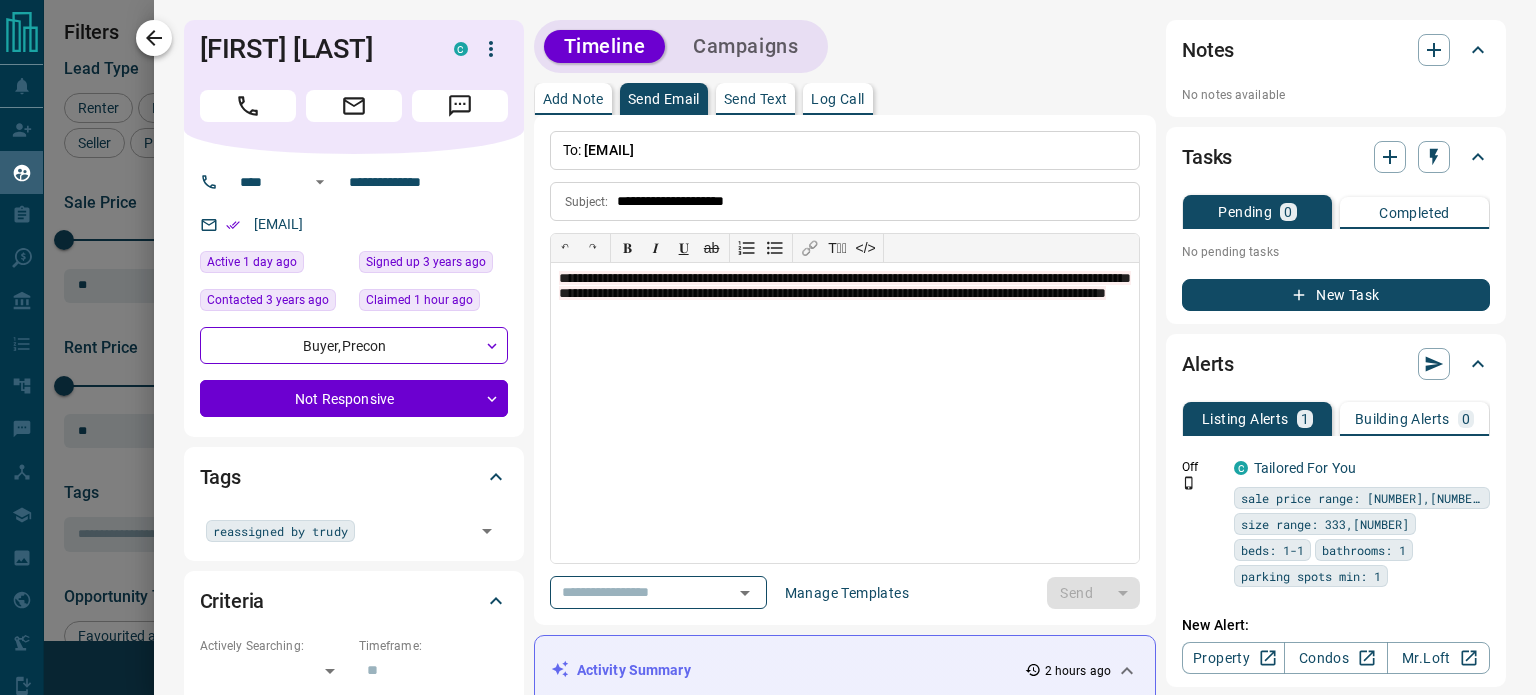 type 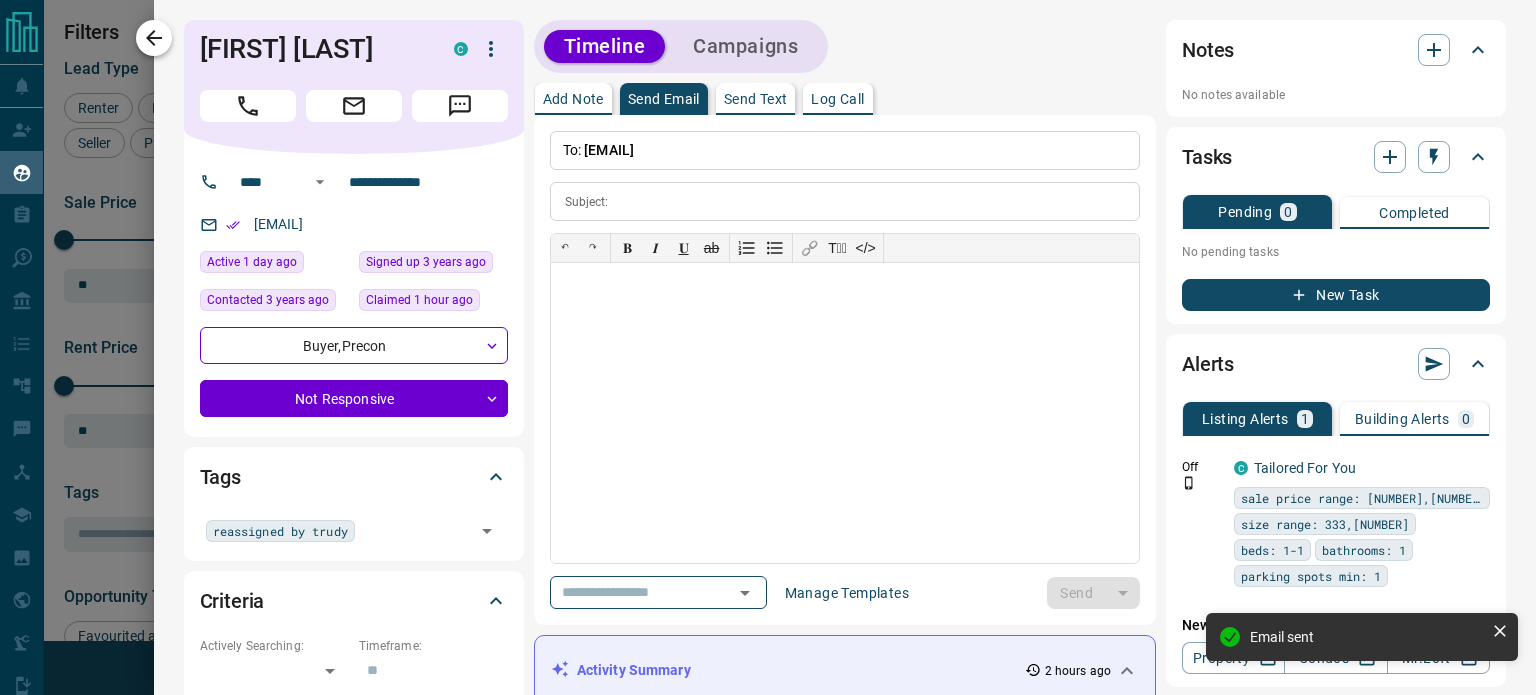 click 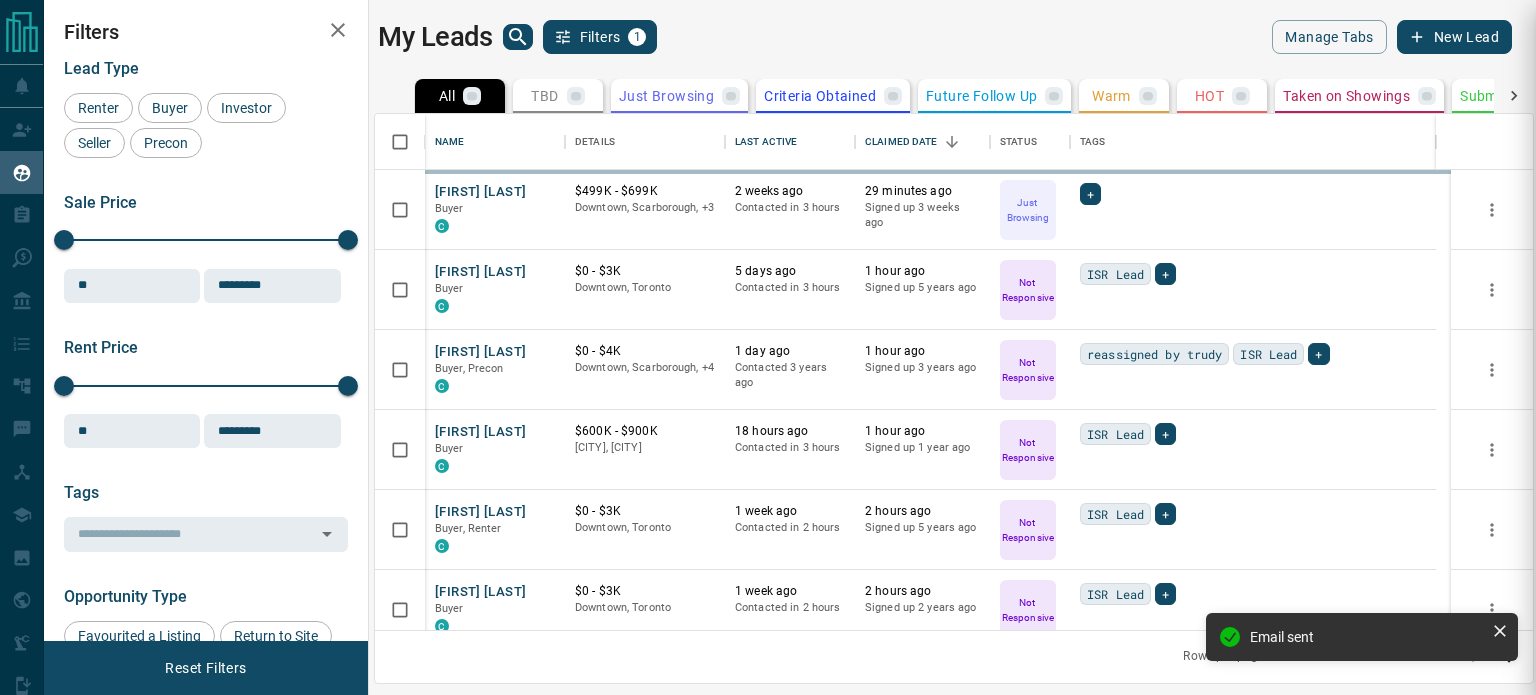 click at bounding box center [768, 347] 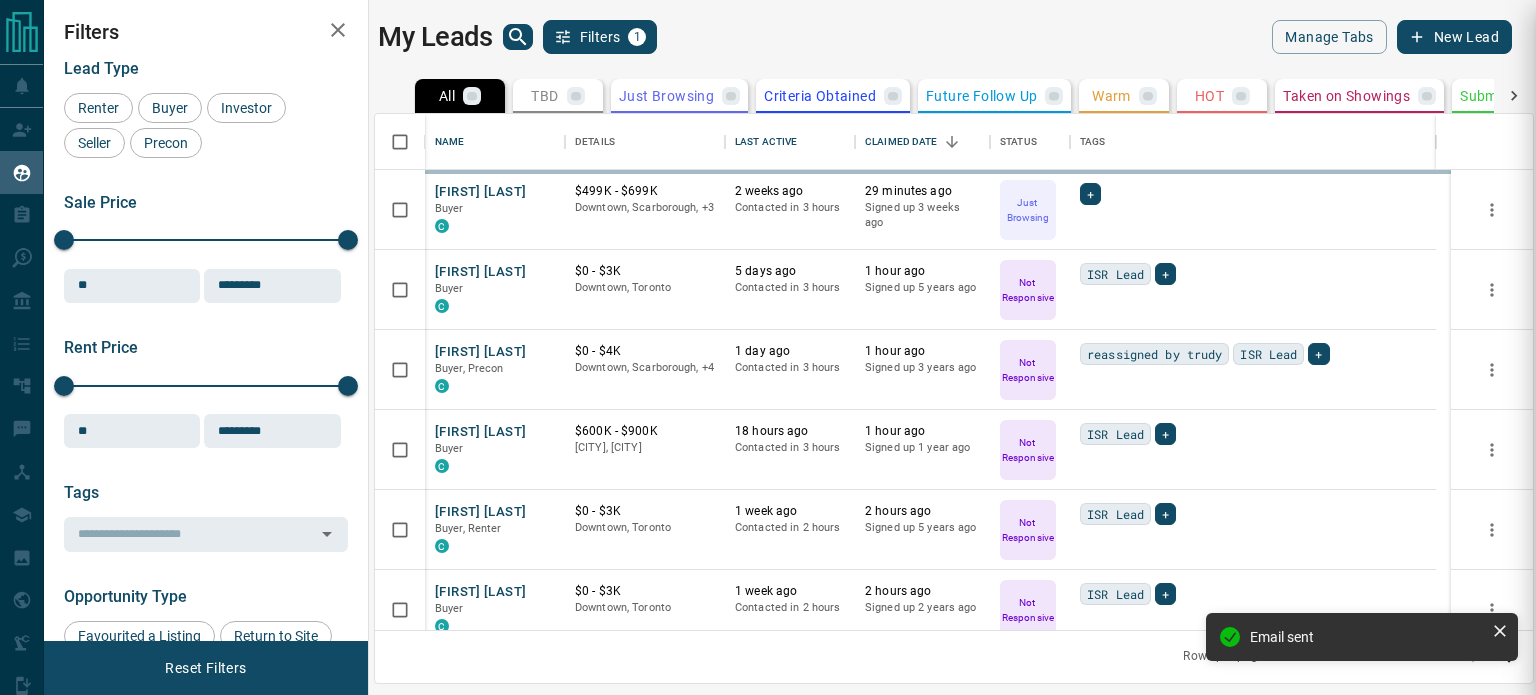 click at bounding box center [768, 347] 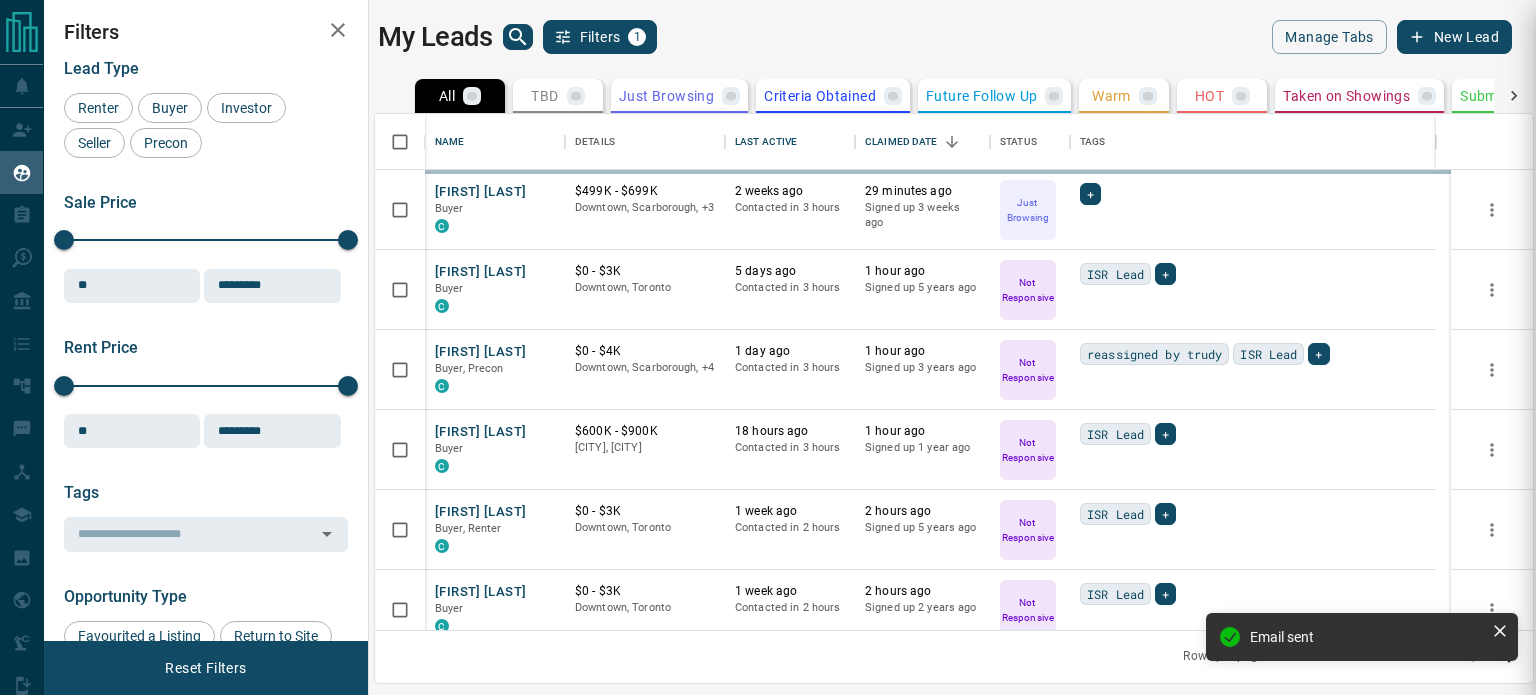 click at bounding box center (768, 347) 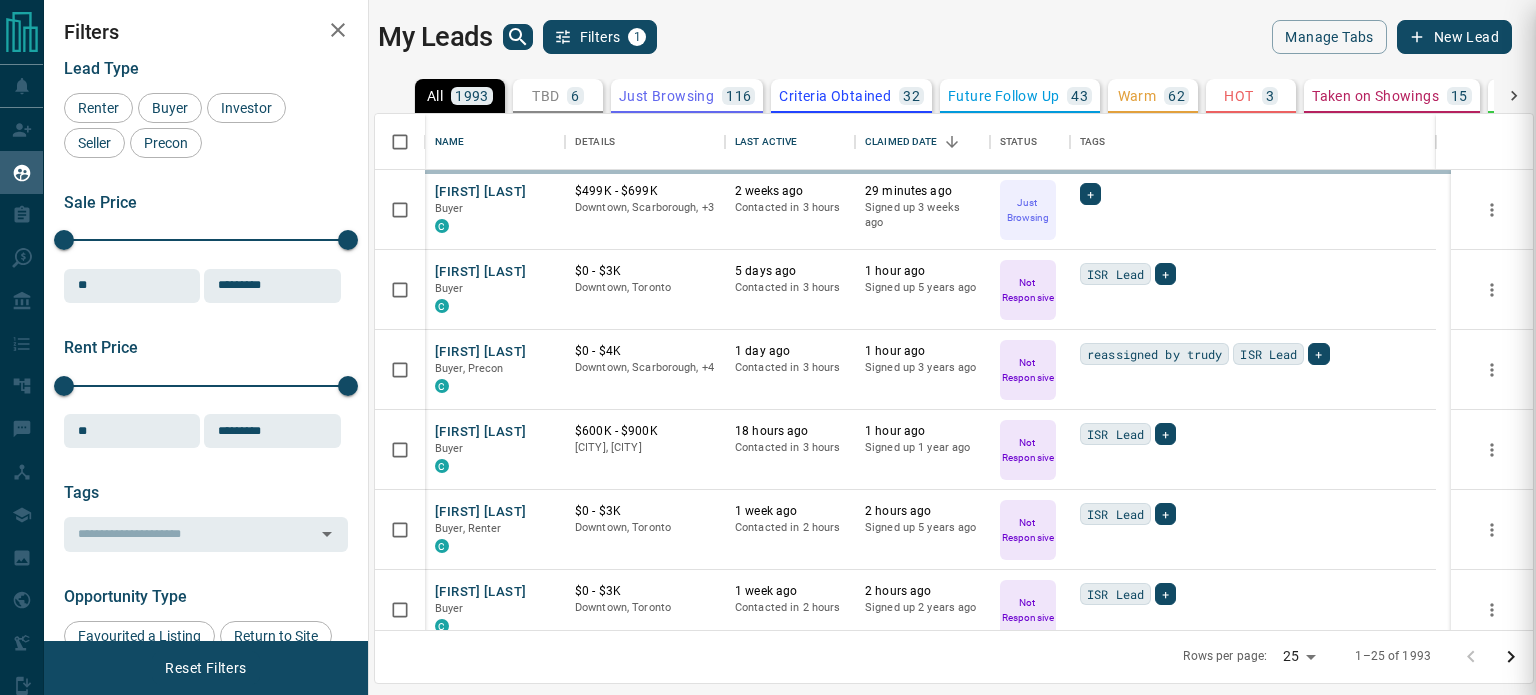 click at bounding box center [768, 347] 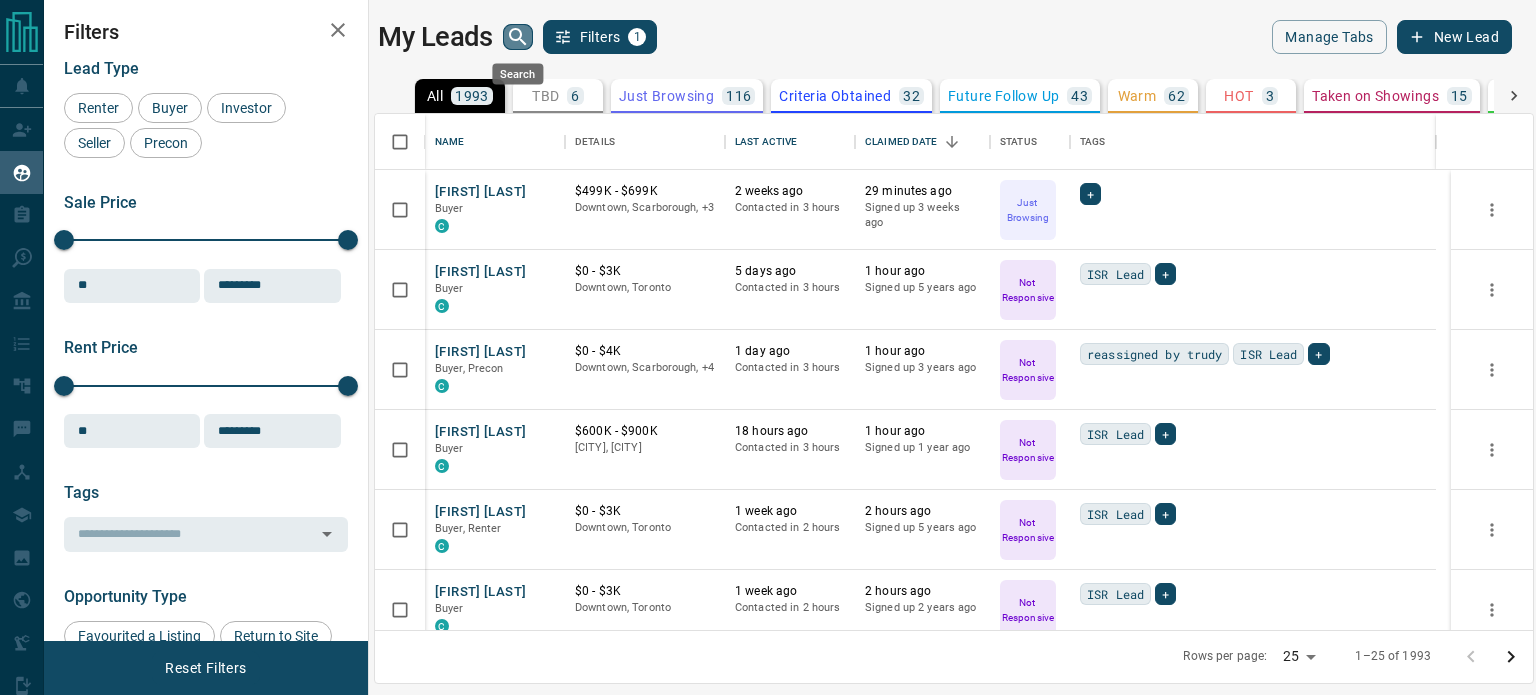 click 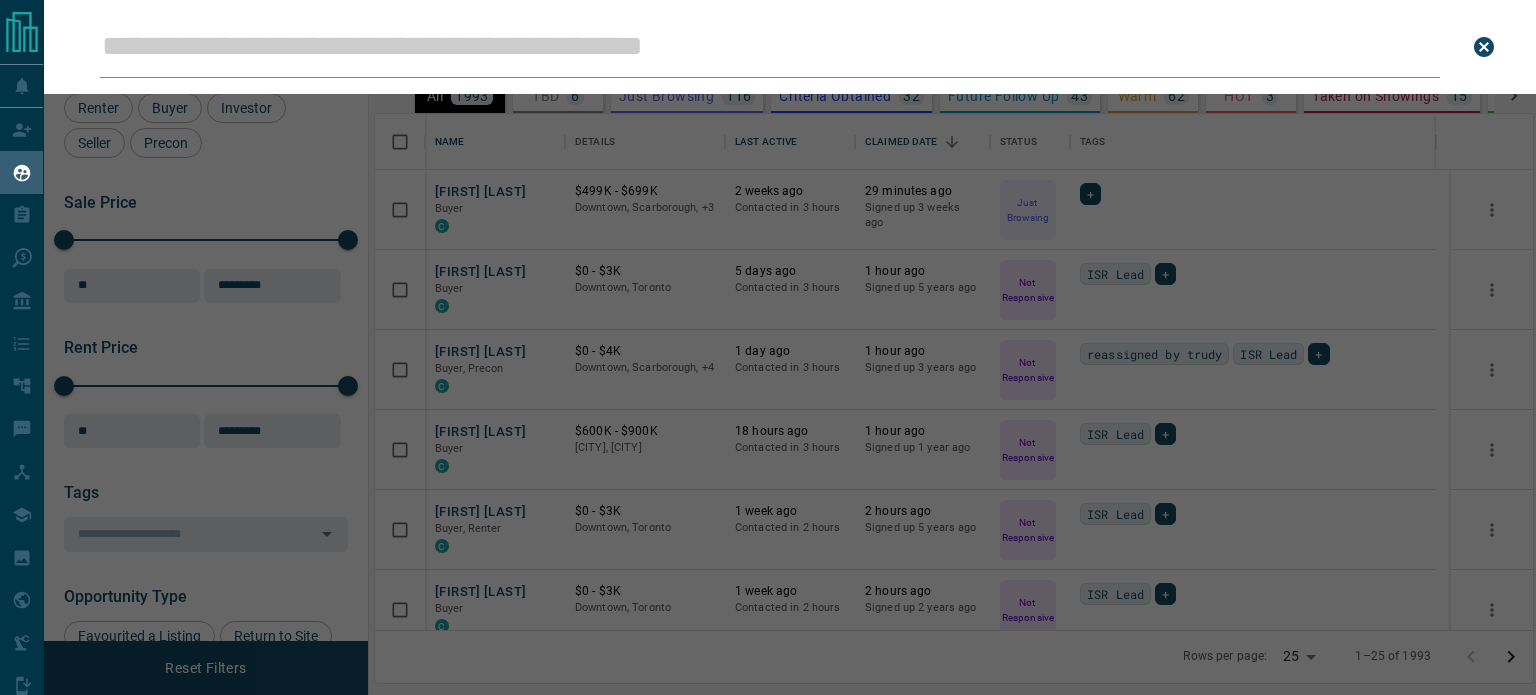 click on "Leads Search Bar" at bounding box center (770, 47) 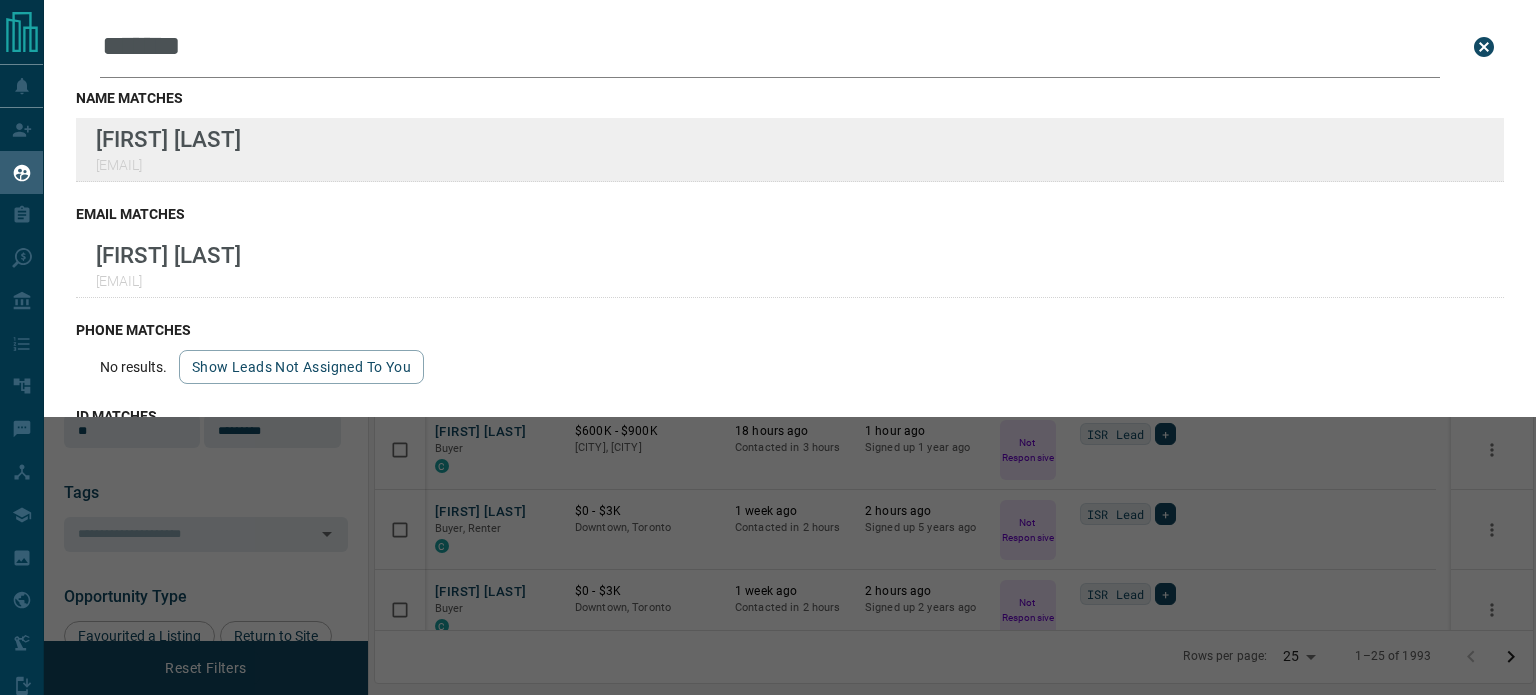 type on "*******" 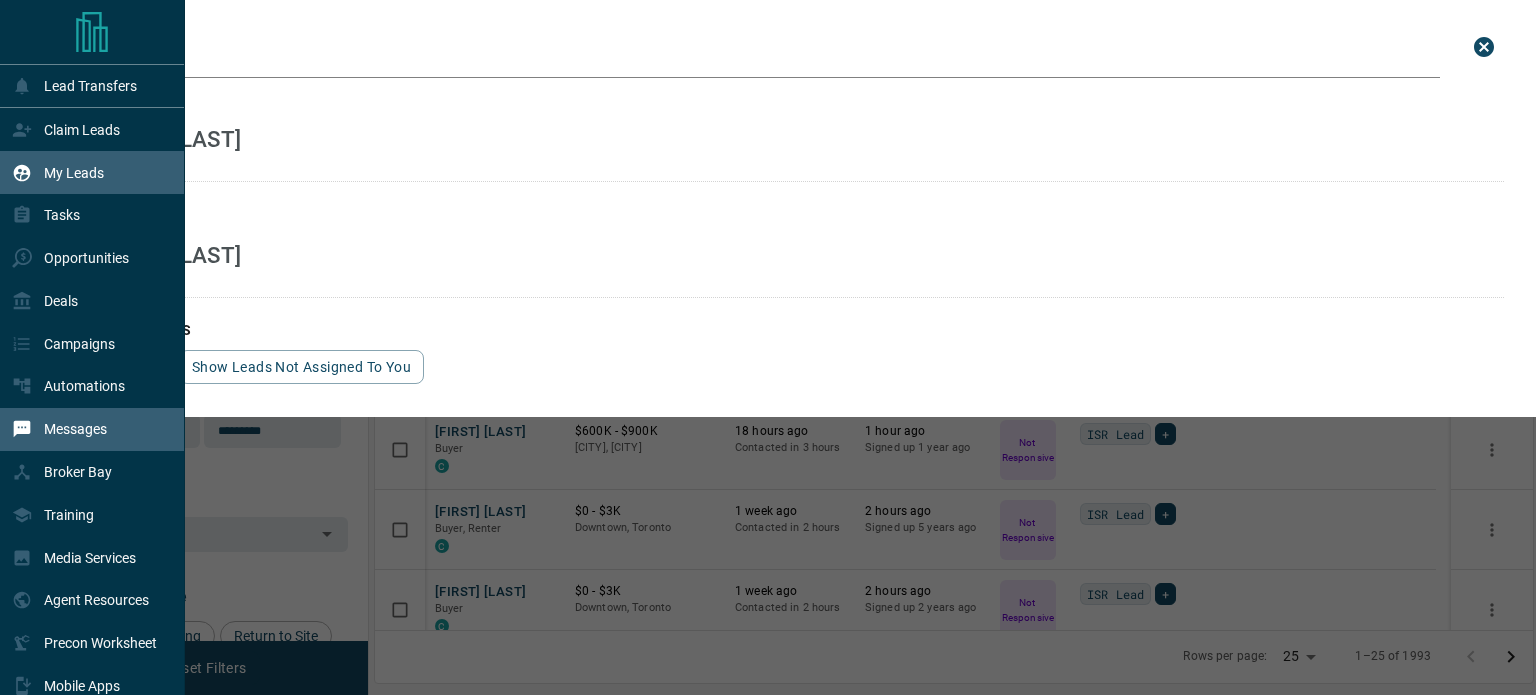 click on "Messages" at bounding box center (75, 429) 